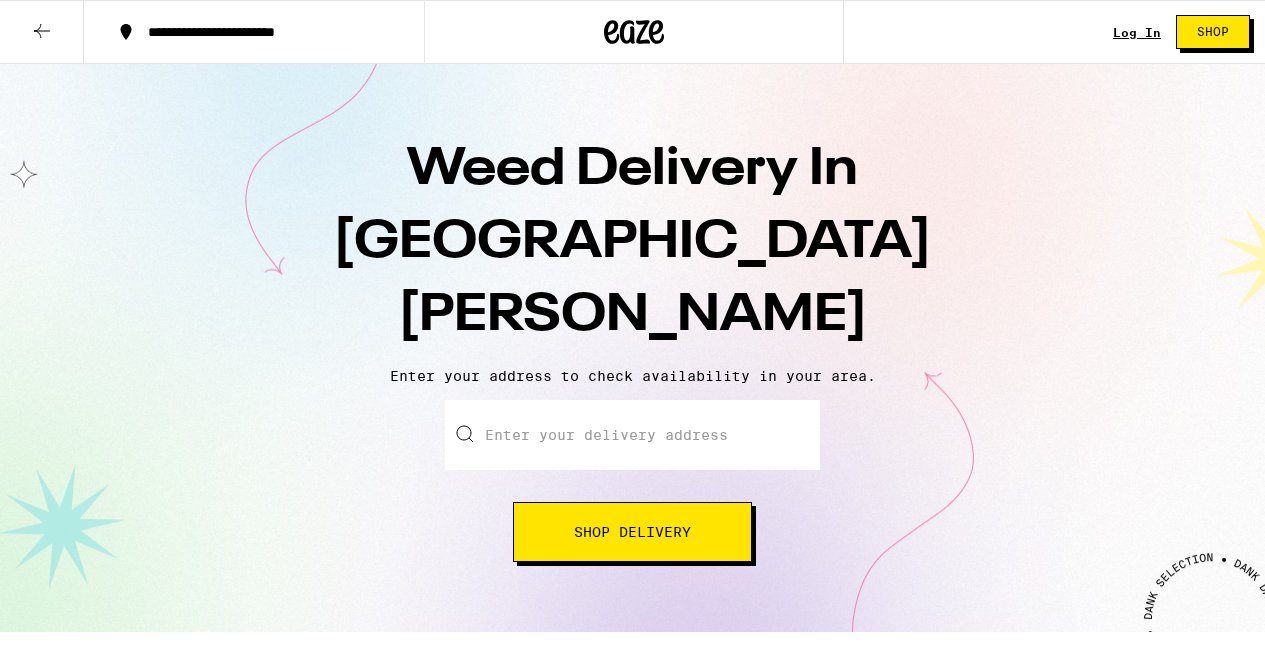 scroll, scrollTop: 0, scrollLeft: 0, axis: both 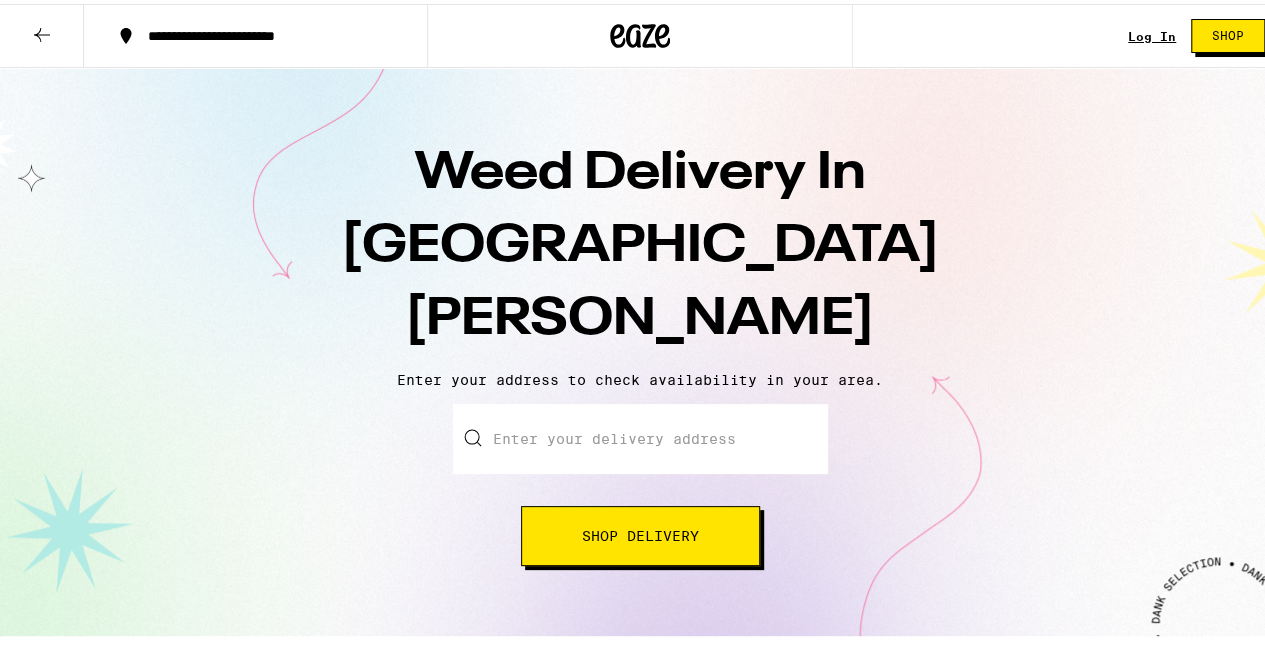 click on "Enter your delivery address" at bounding box center [640, 435] 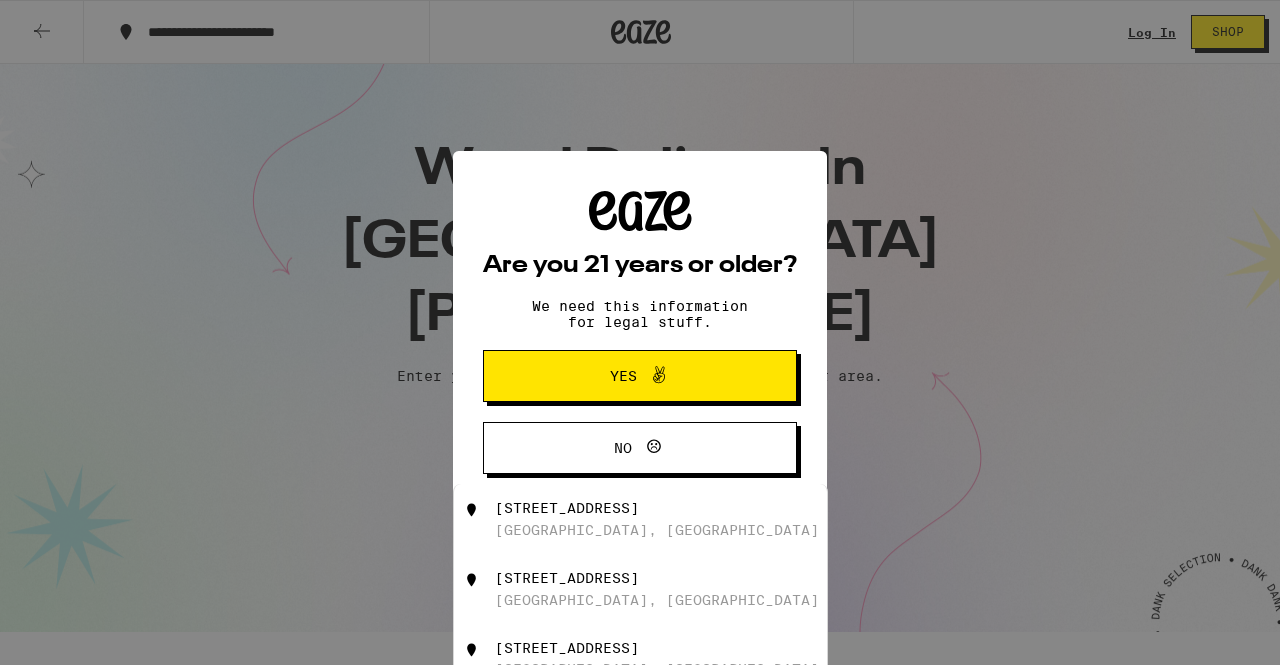 click on "Are you 21 years or older? We need this information for legal stuff. Yes No" at bounding box center (640, 332) 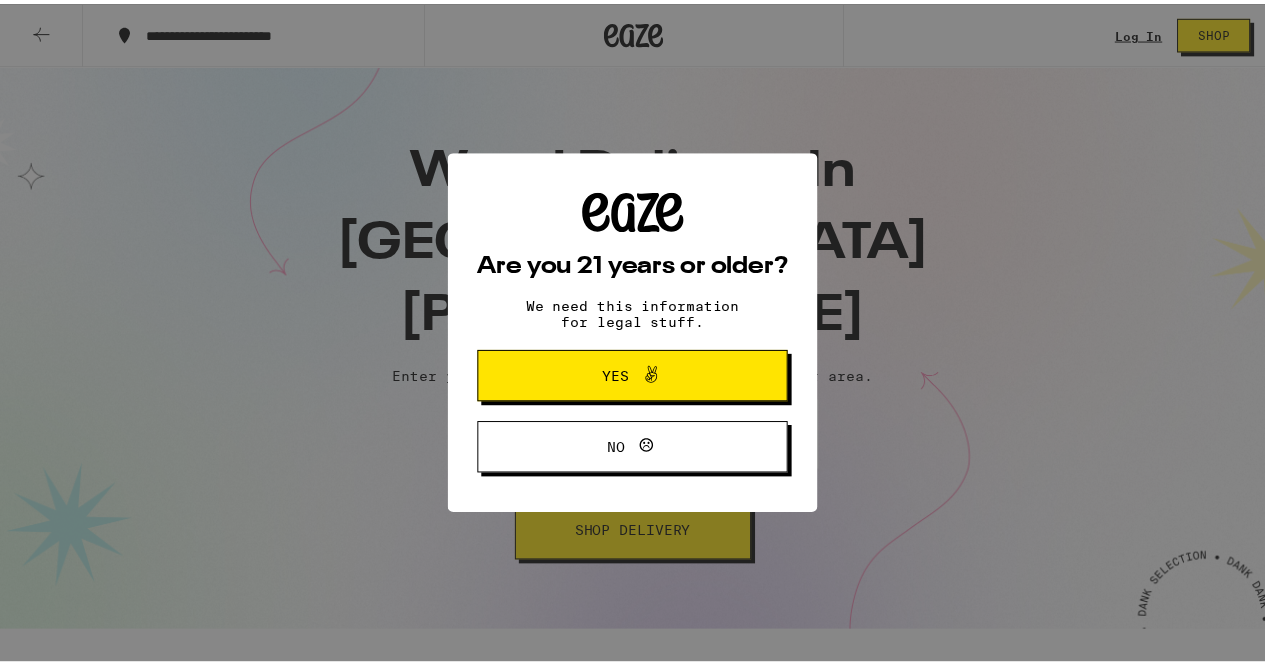 scroll, scrollTop: 0, scrollLeft: 0, axis: both 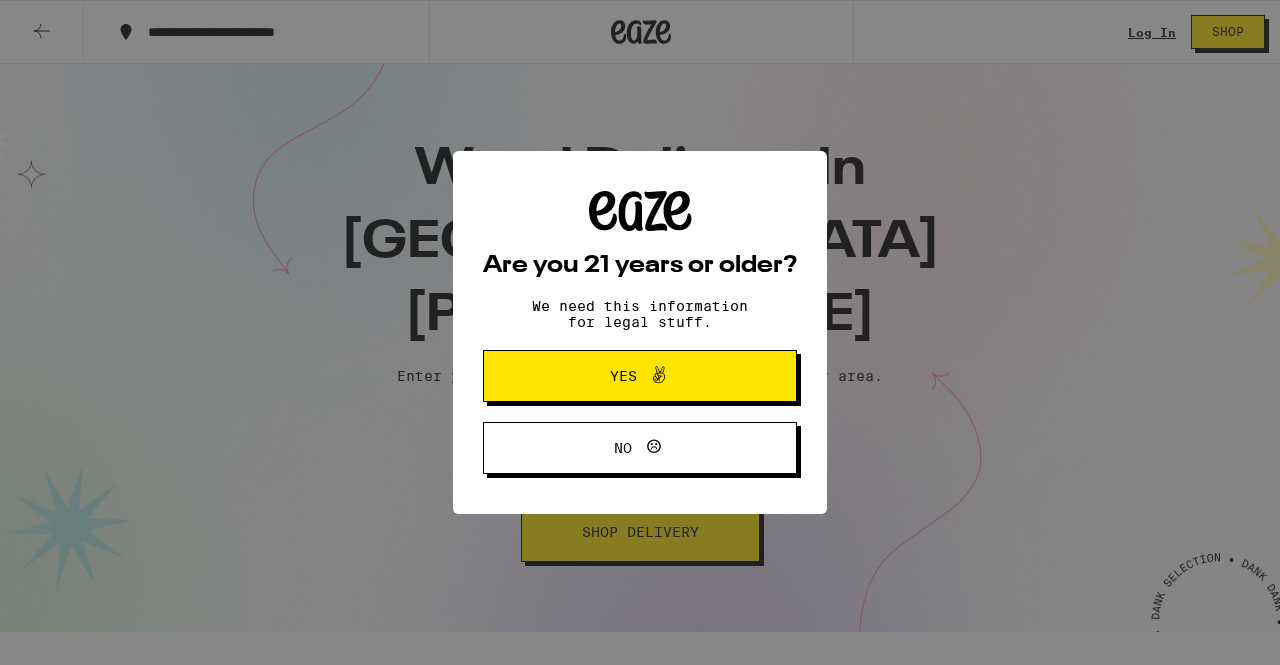 click on "Are you 21 years or older? We need this information for legal stuff. Yes No" at bounding box center (640, 332) 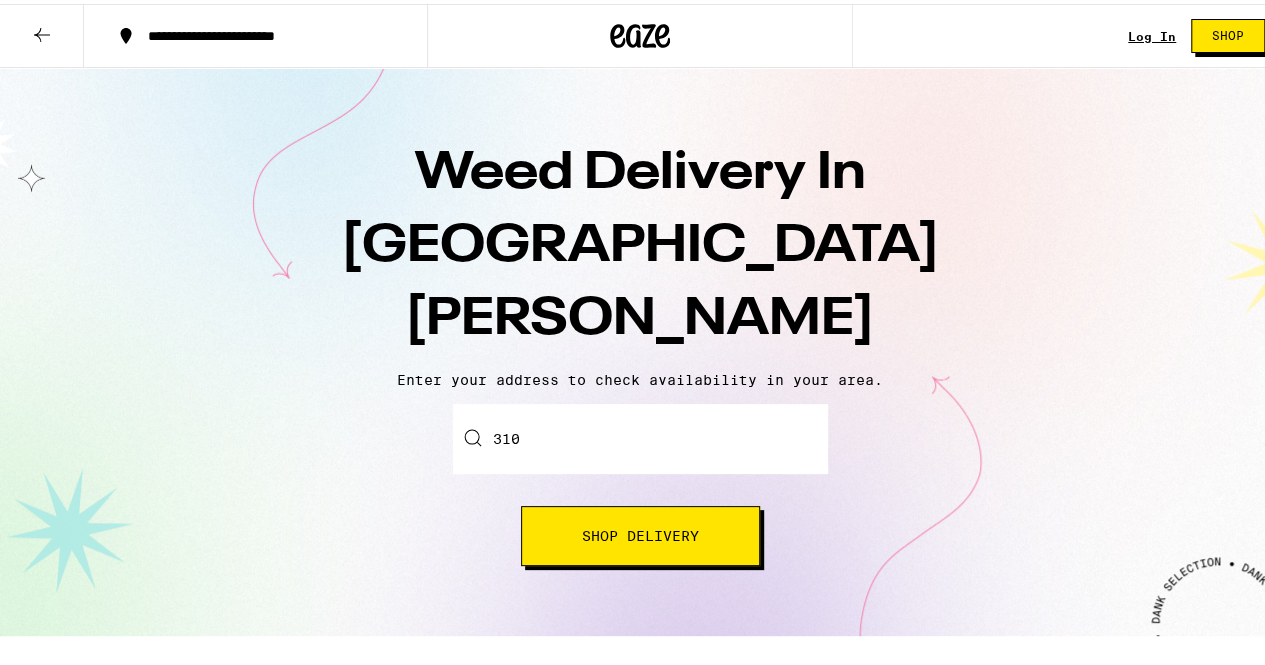 click on "310" at bounding box center (640, 435) 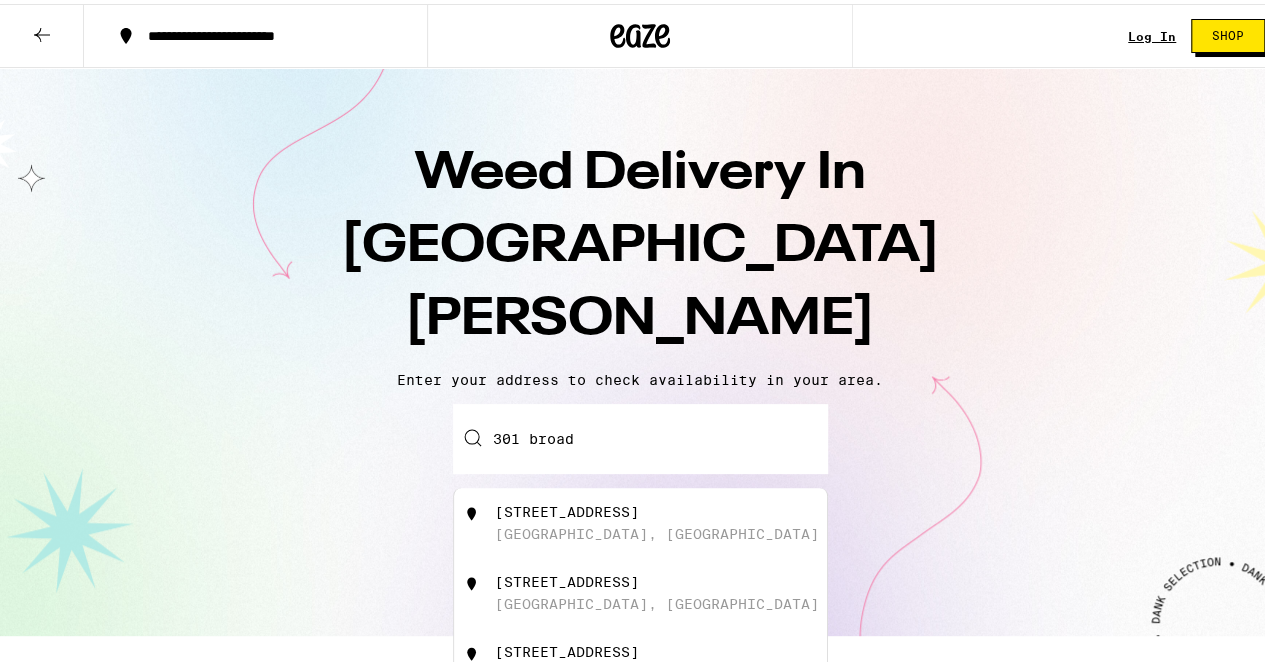 click on "[STREET_ADDRESS]" at bounding box center (567, 508) 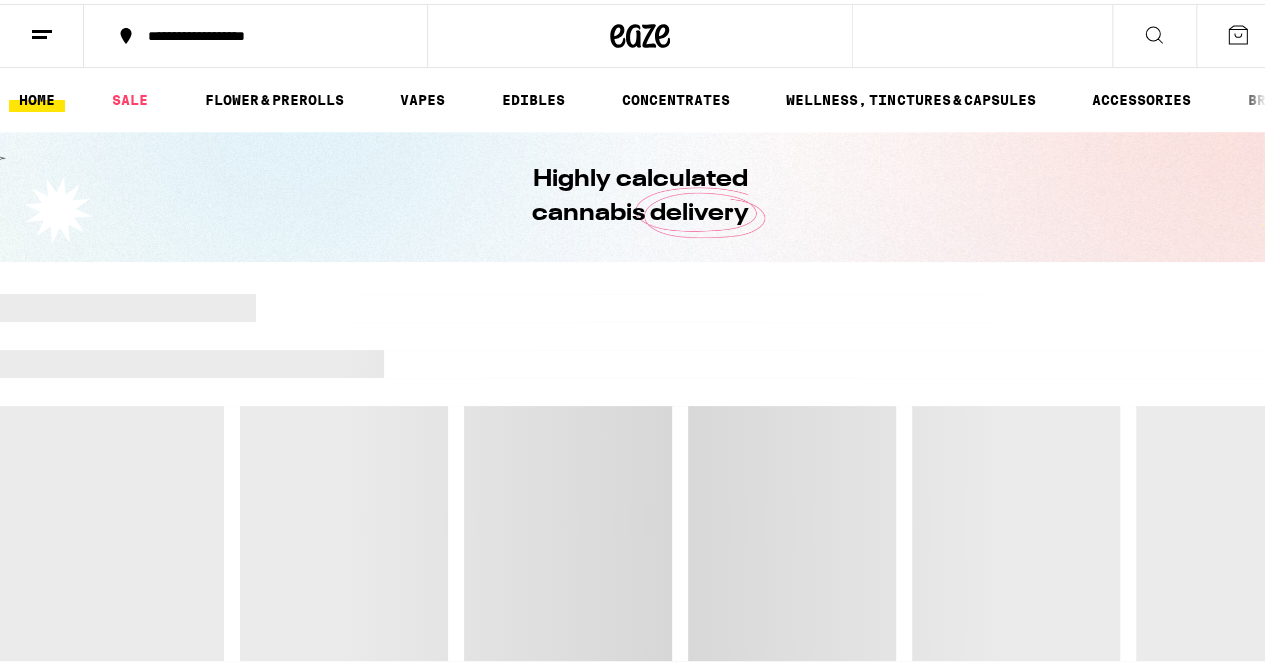 scroll, scrollTop: 0, scrollLeft: 0, axis: both 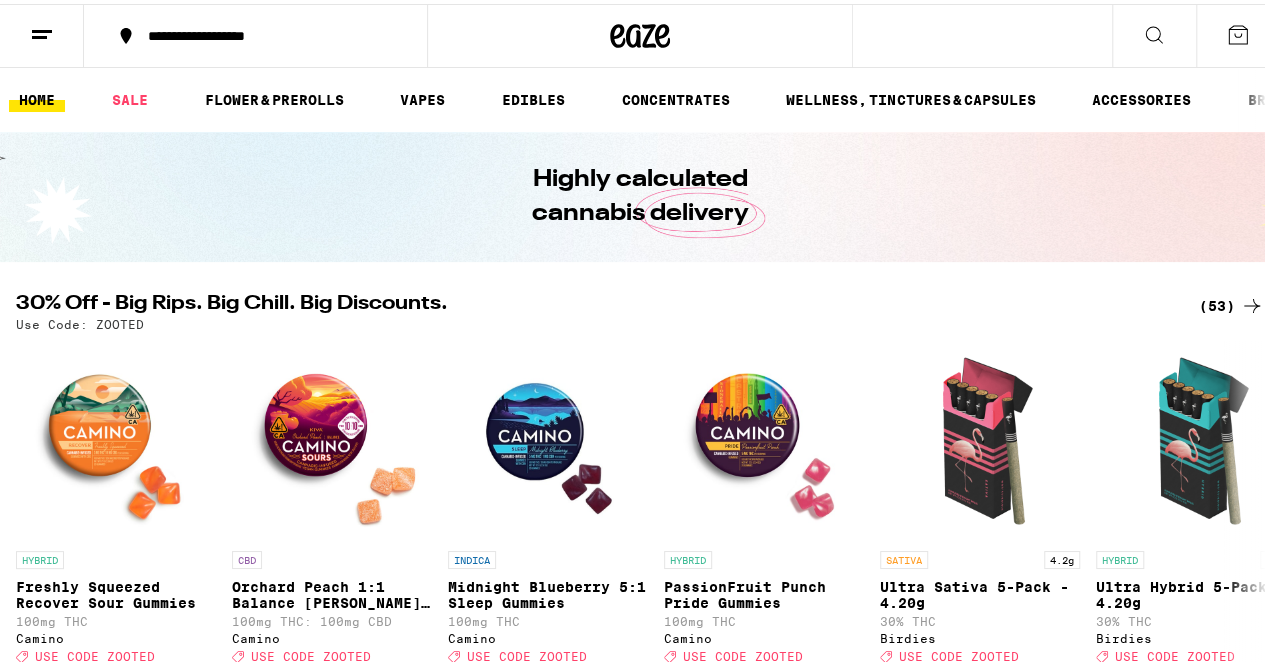 click on "HOME SALE FLOWER & PREROLLS VAPES EDIBLES CONCENTRATES WELLNESS, TINCTURES & CAPSULES ACCESSORIES BRANDS" at bounding box center (640, 96) 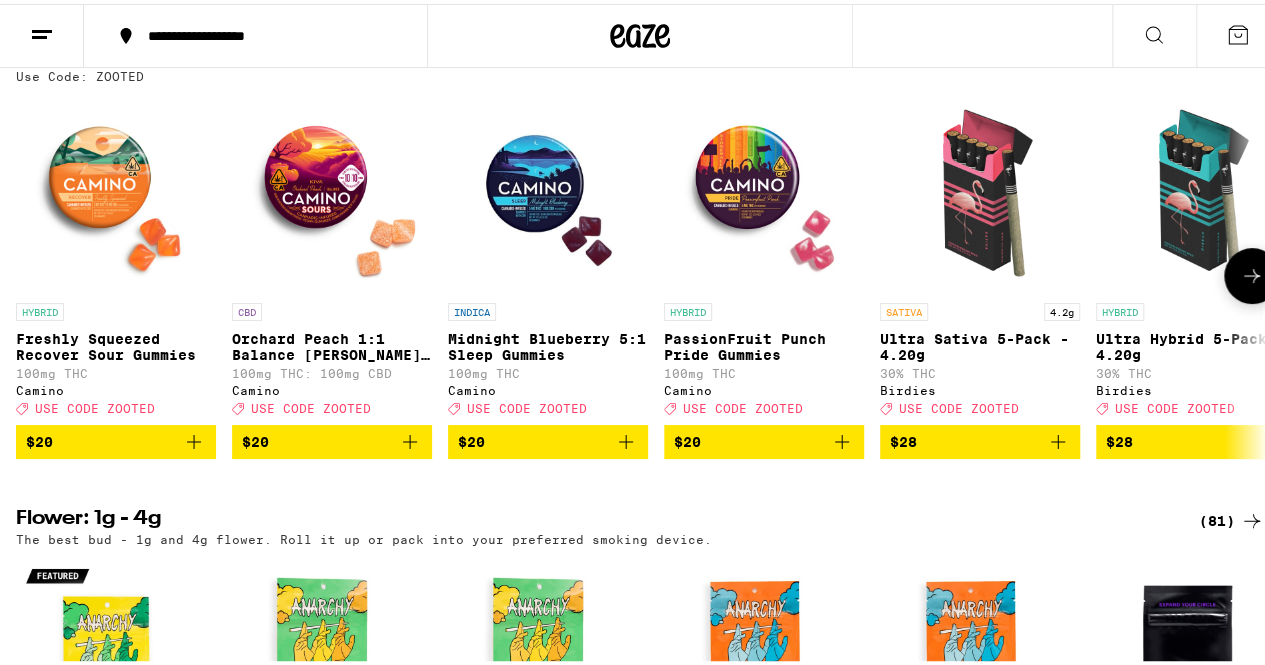 scroll, scrollTop: 247, scrollLeft: 0, axis: vertical 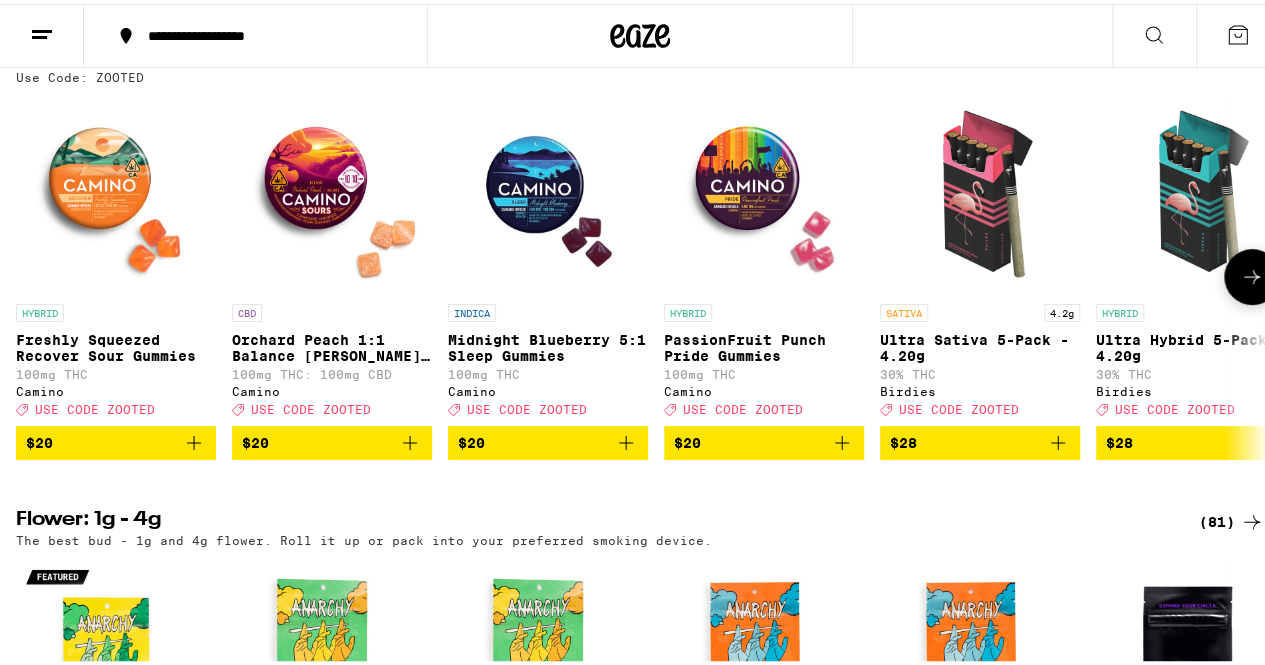 click at bounding box center [332, 190] 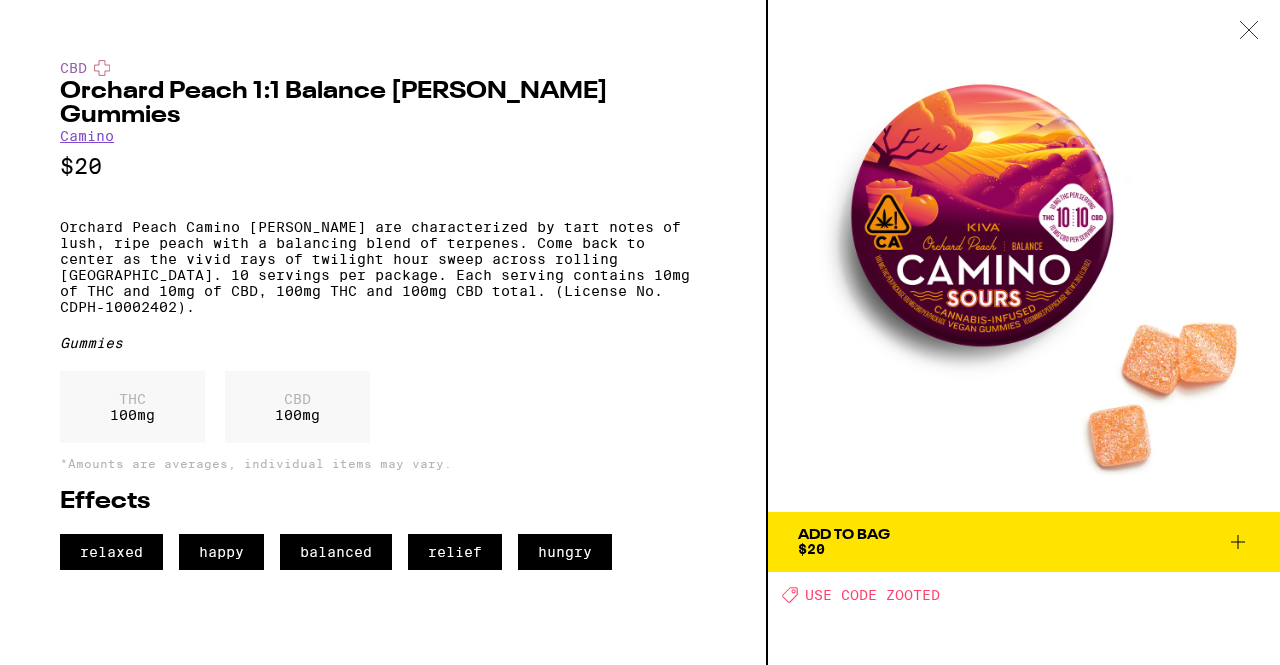 click 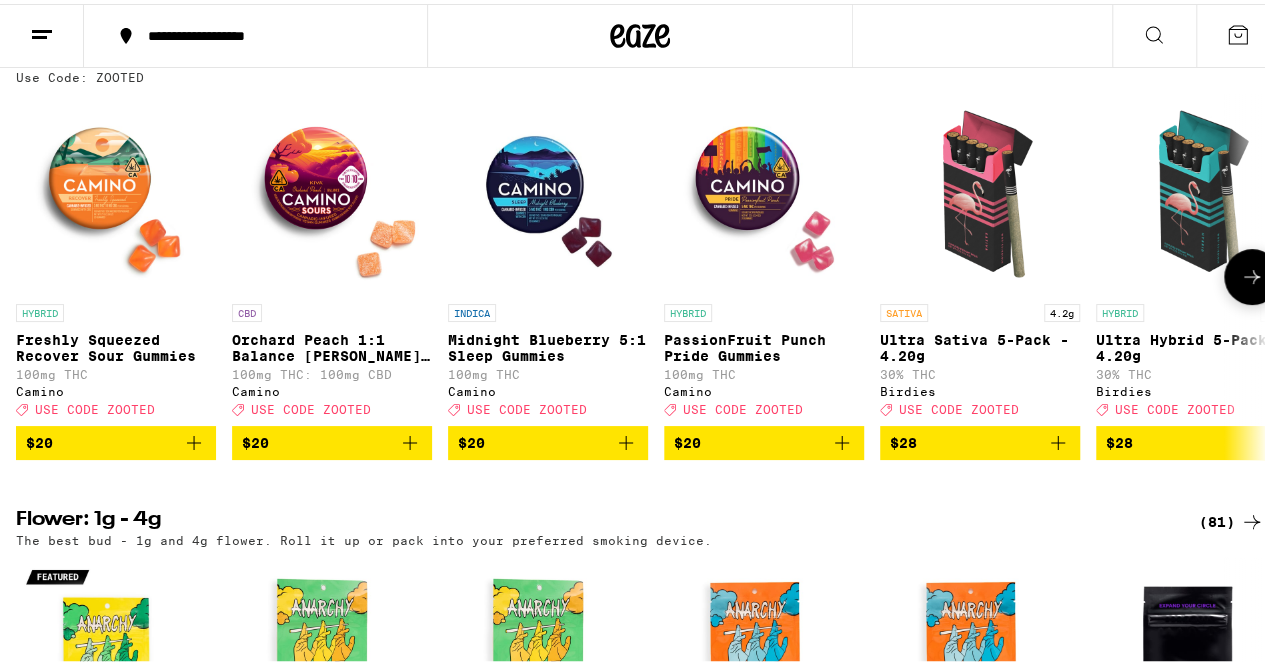 click at bounding box center (116, 190) 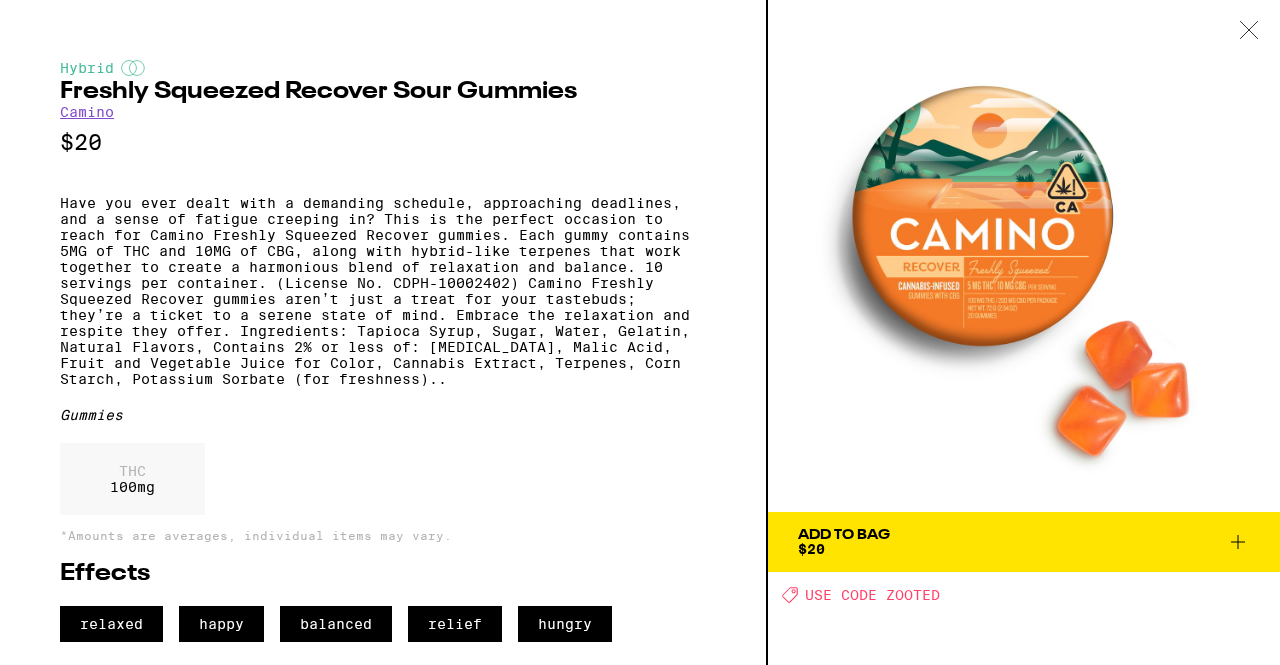 click 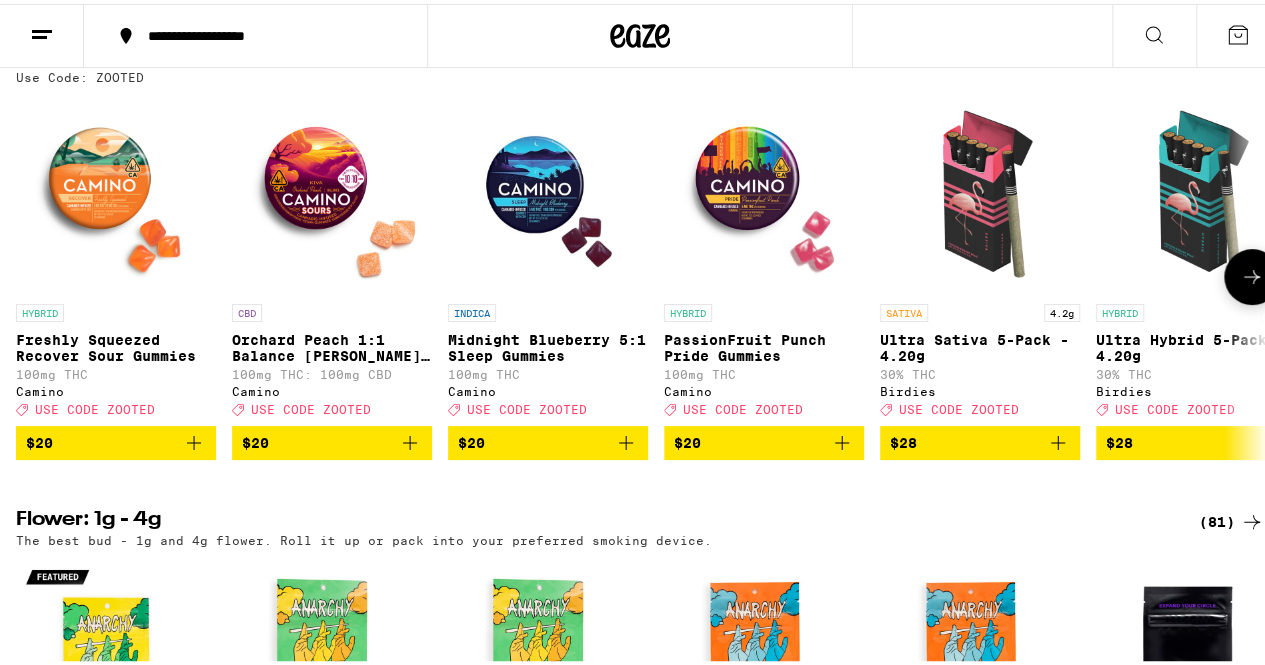 click at bounding box center (764, 190) 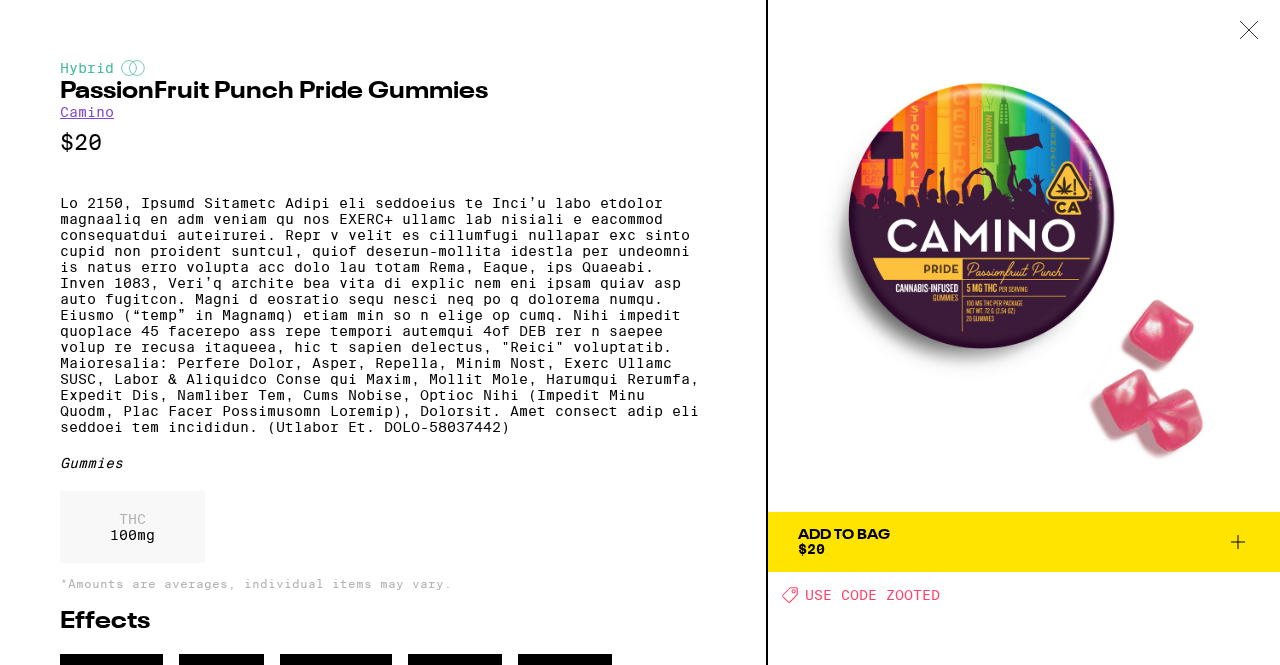 click at bounding box center [1249, 31] 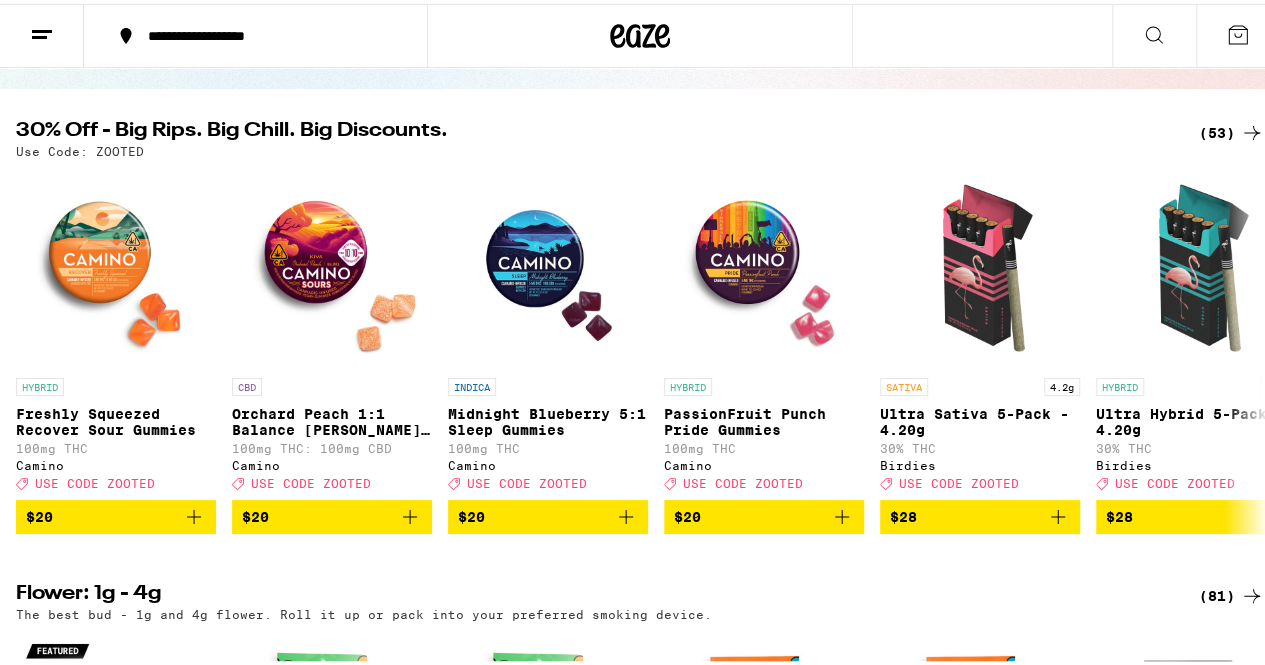 scroll, scrollTop: 0, scrollLeft: 0, axis: both 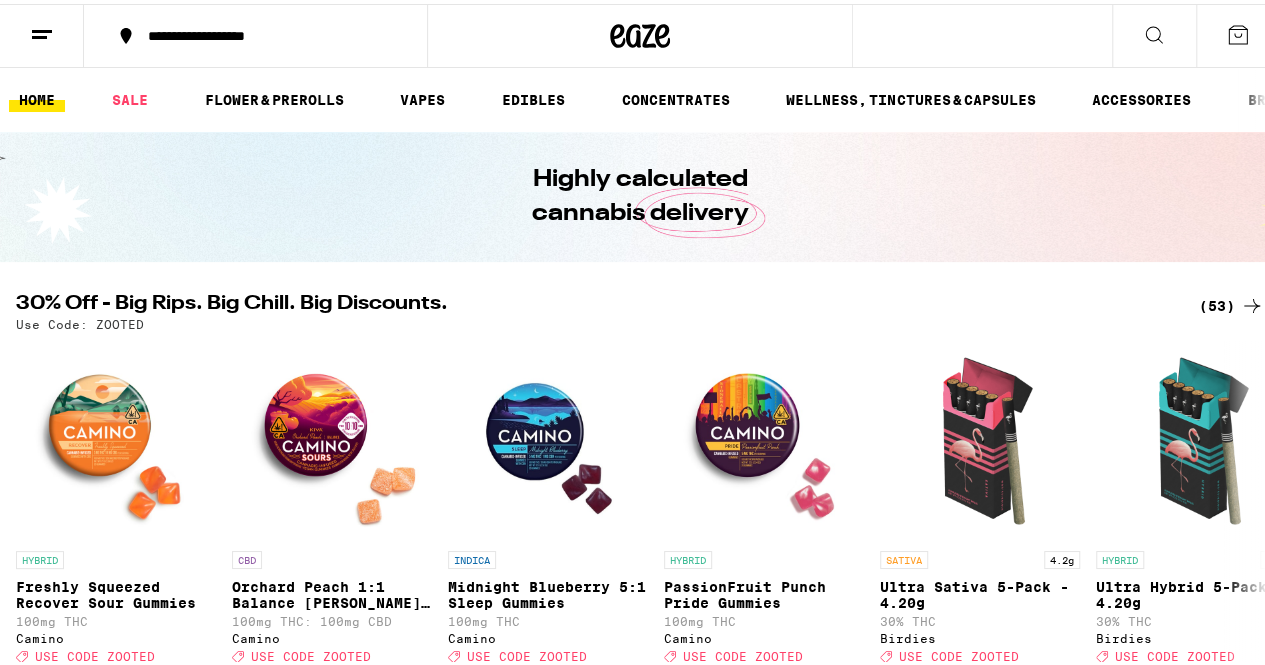 click on "HOME SALE FLOWER & PREROLLS VAPES EDIBLES CONCENTRATES WELLNESS, TINCTURES & CAPSULES ACCESSORIES BRANDS" at bounding box center (640, 96) 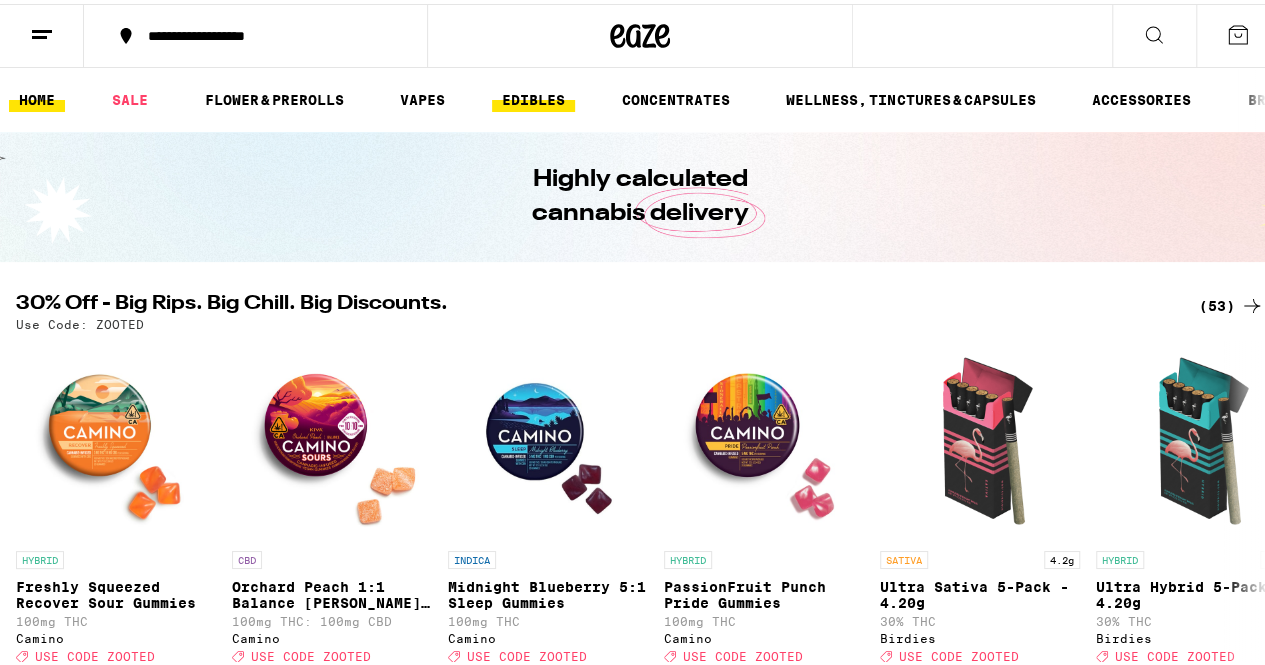 click on "EDIBLES" at bounding box center (533, 96) 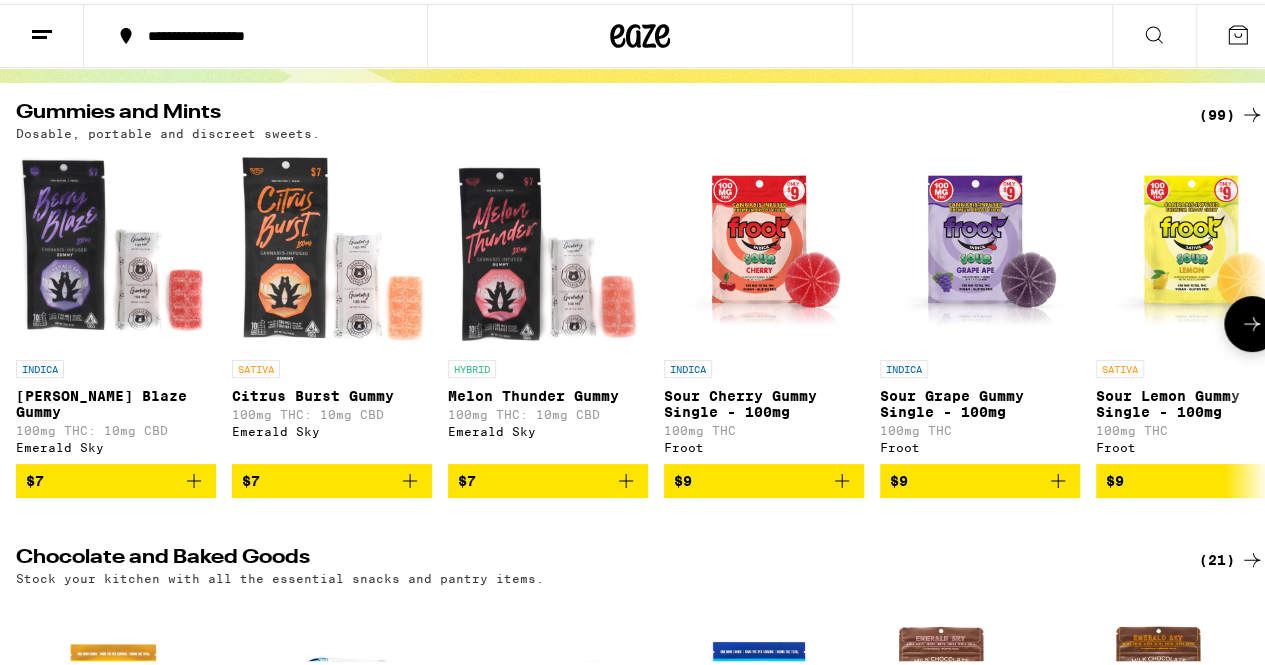 scroll, scrollTop: 171, scrollLeft: 0, axis: vertical 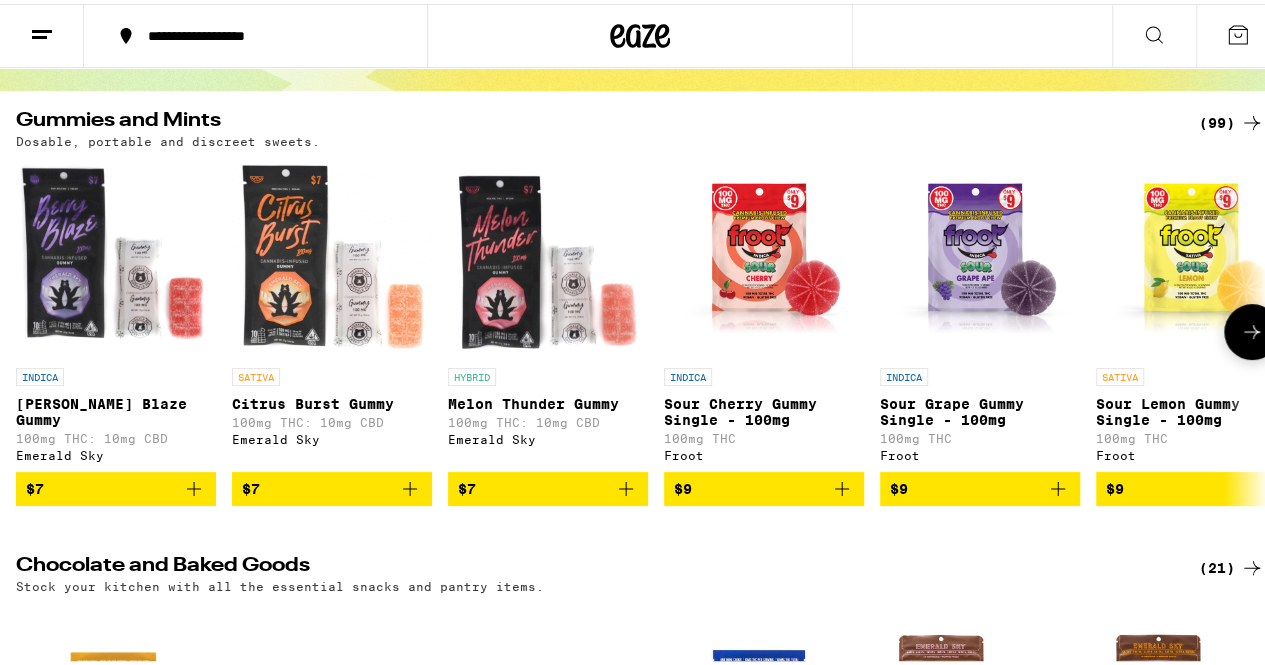 click at bounding box center (1252, 328) 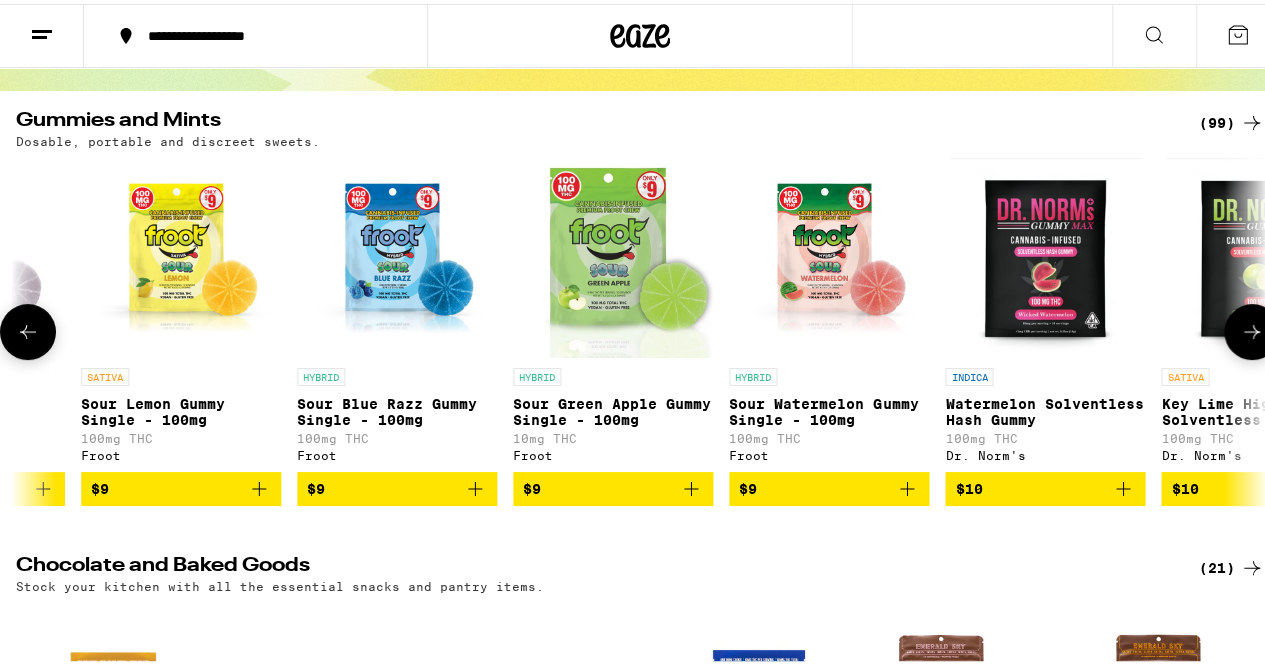 click 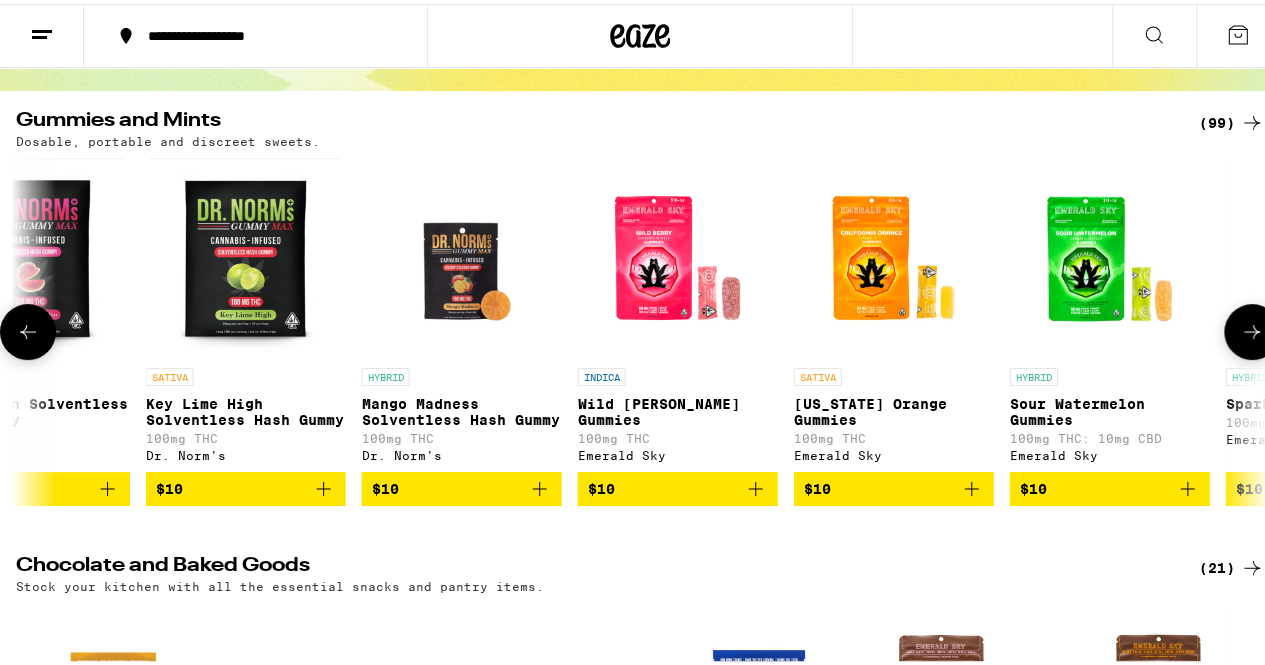 click 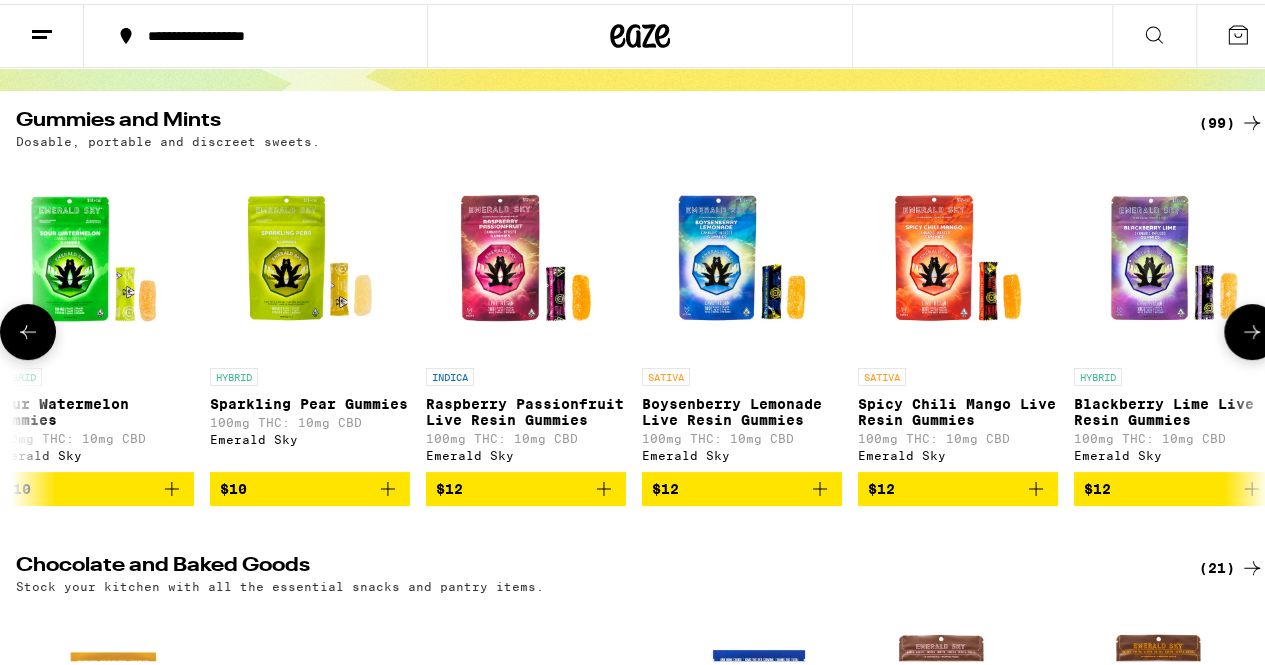 click 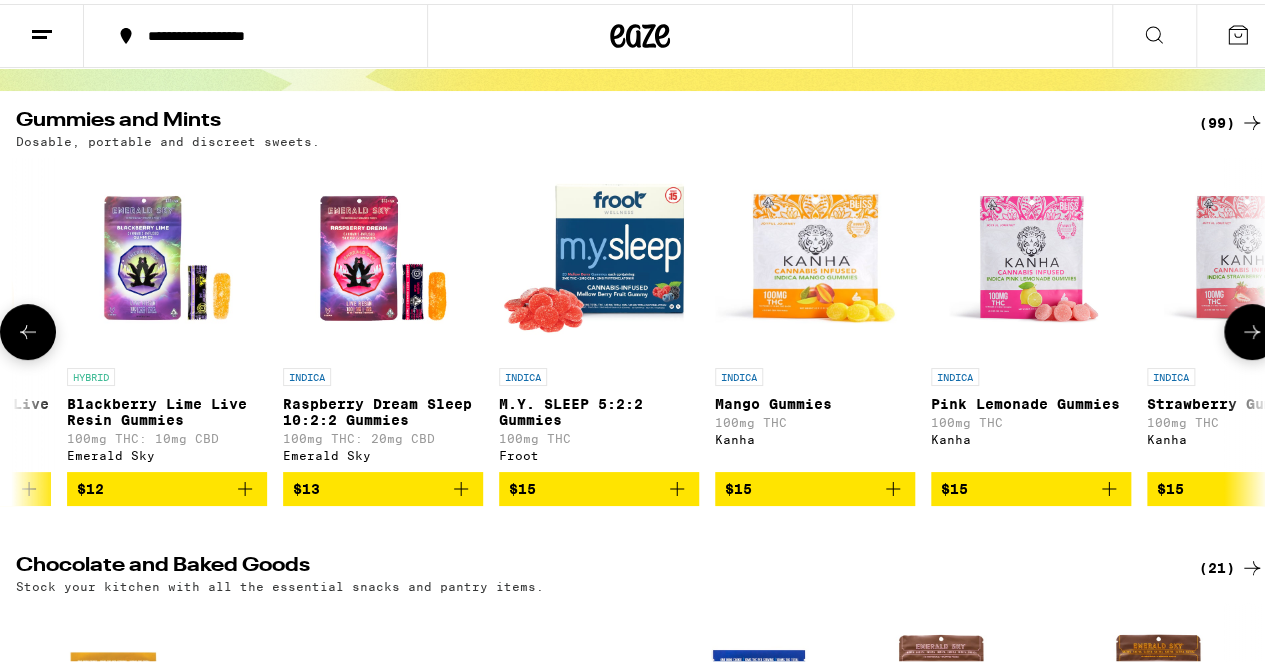 click 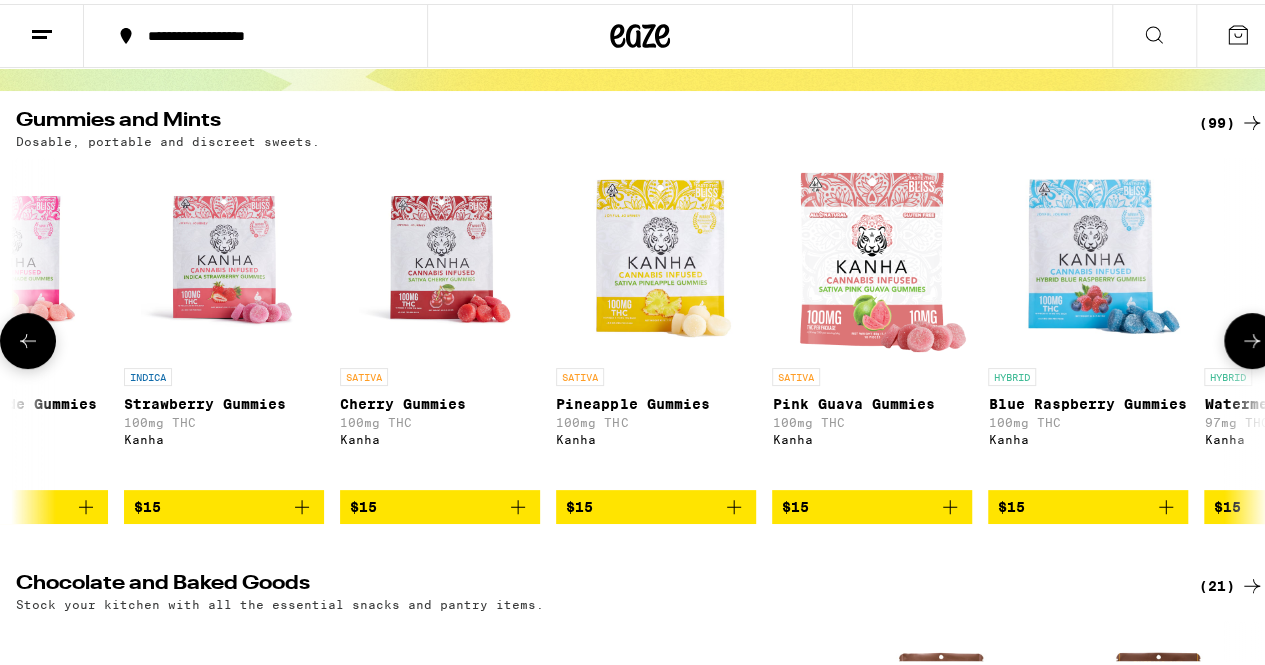 click 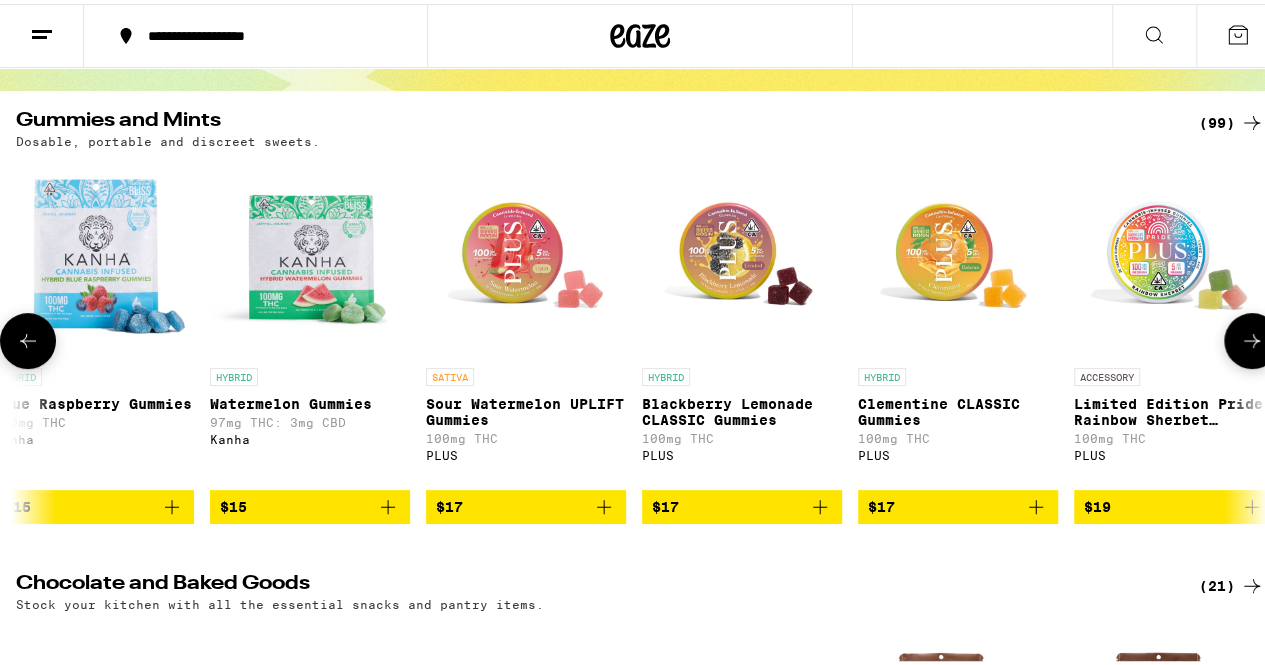 scroll, scrollTop: 0, scrollLeft: 6092, axis: horizontal 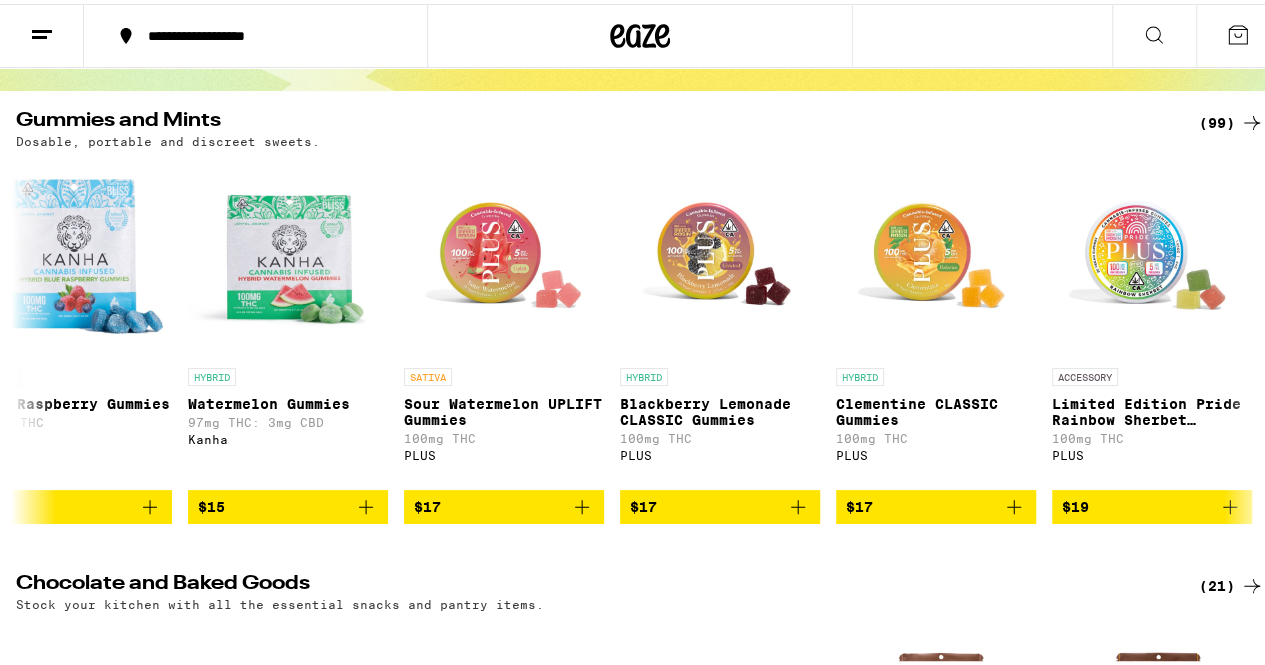 click on "(99)" at bounding box center (1231, 119) 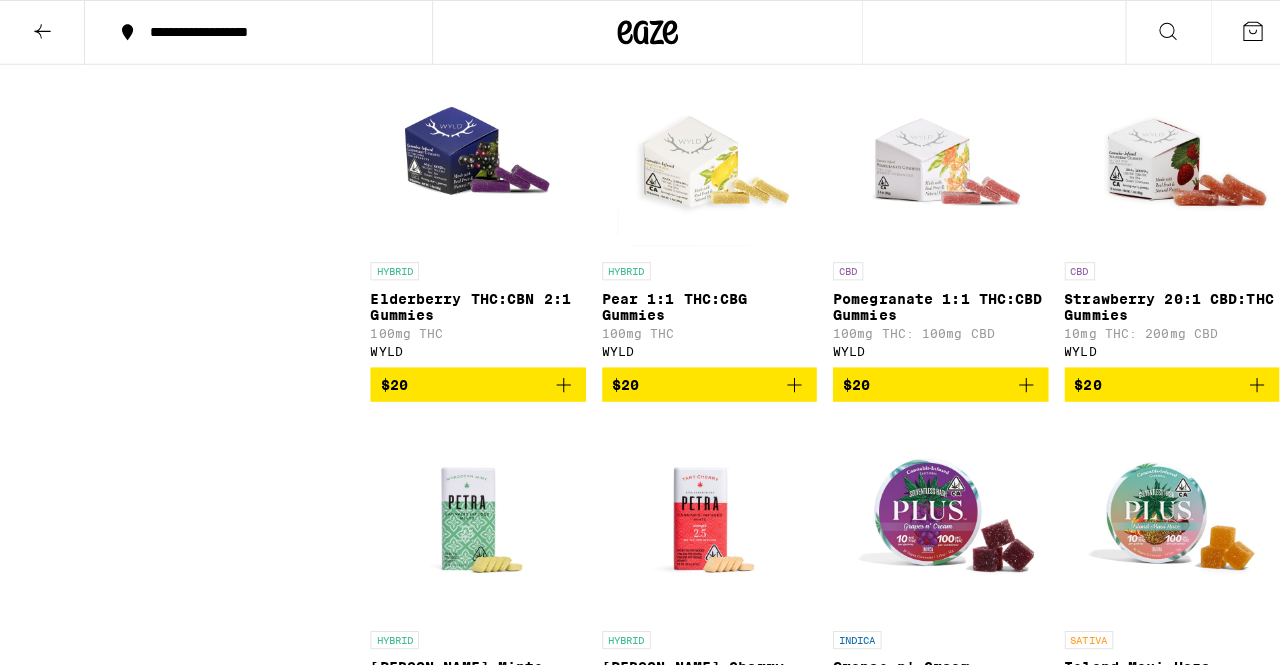 scroll, scrollTop: 6471, scrollLeft: 0, axis: vertical 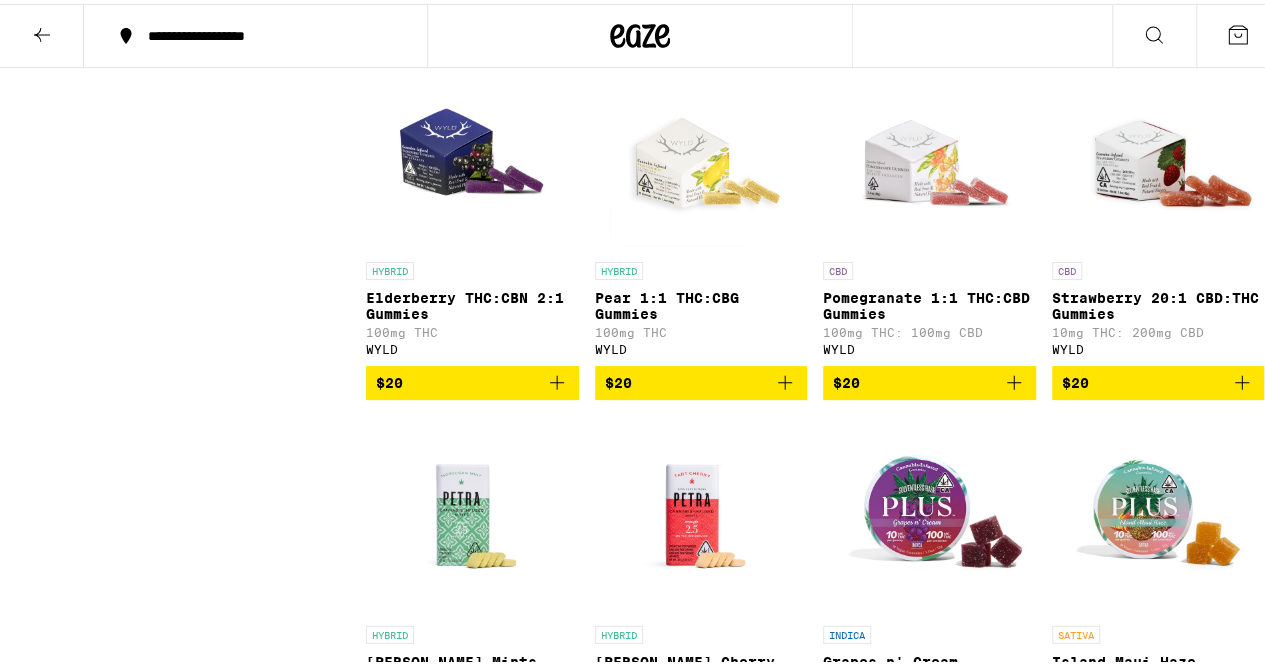 click at bounding box center (472, 148) 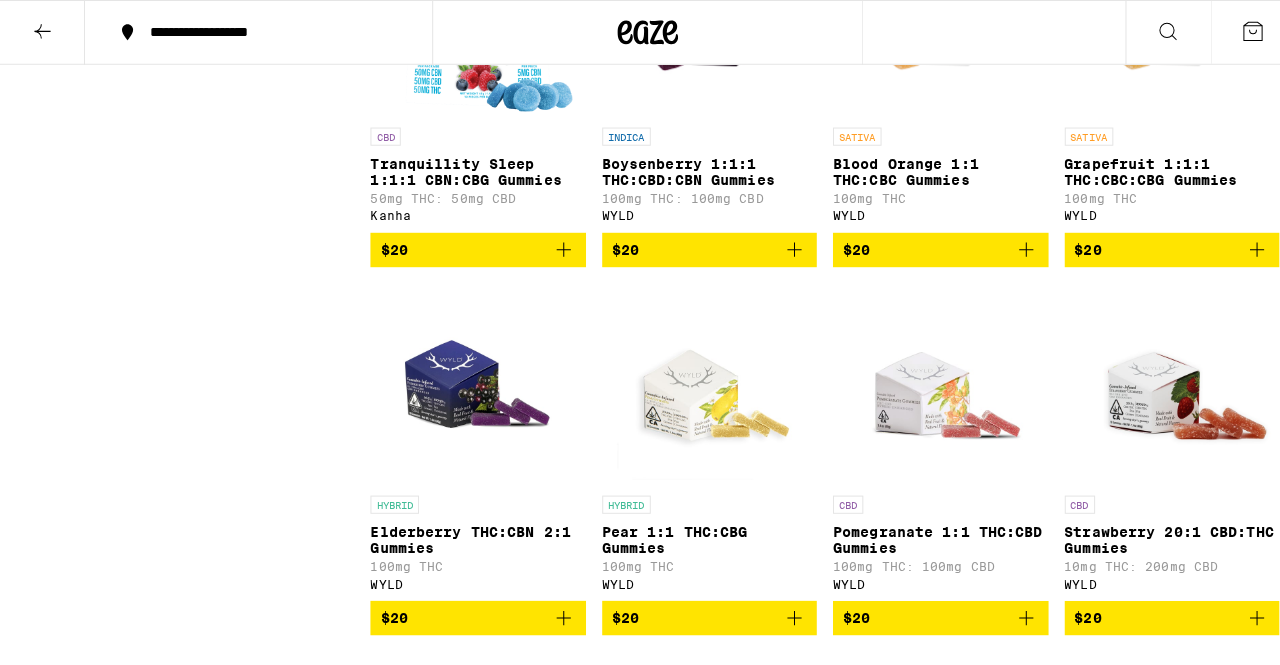 scroll, scrollTop: 6292, scrollLeft: 0, axis: vertical 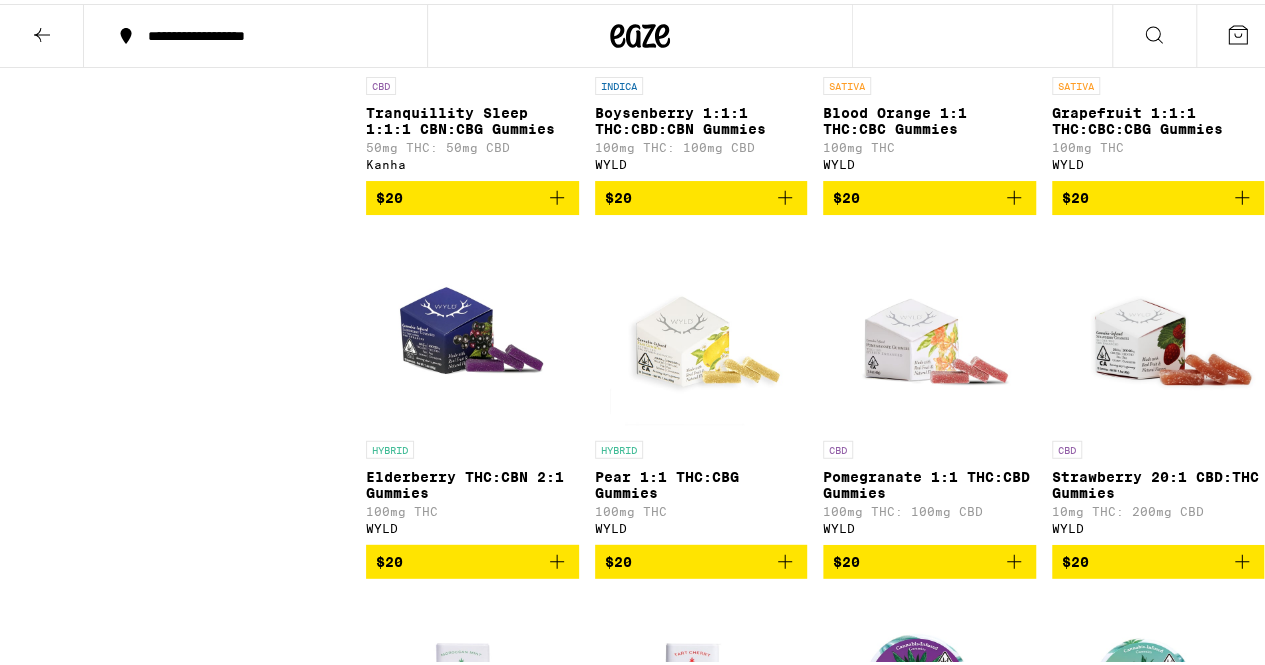 click at bounding box center (929, -37) 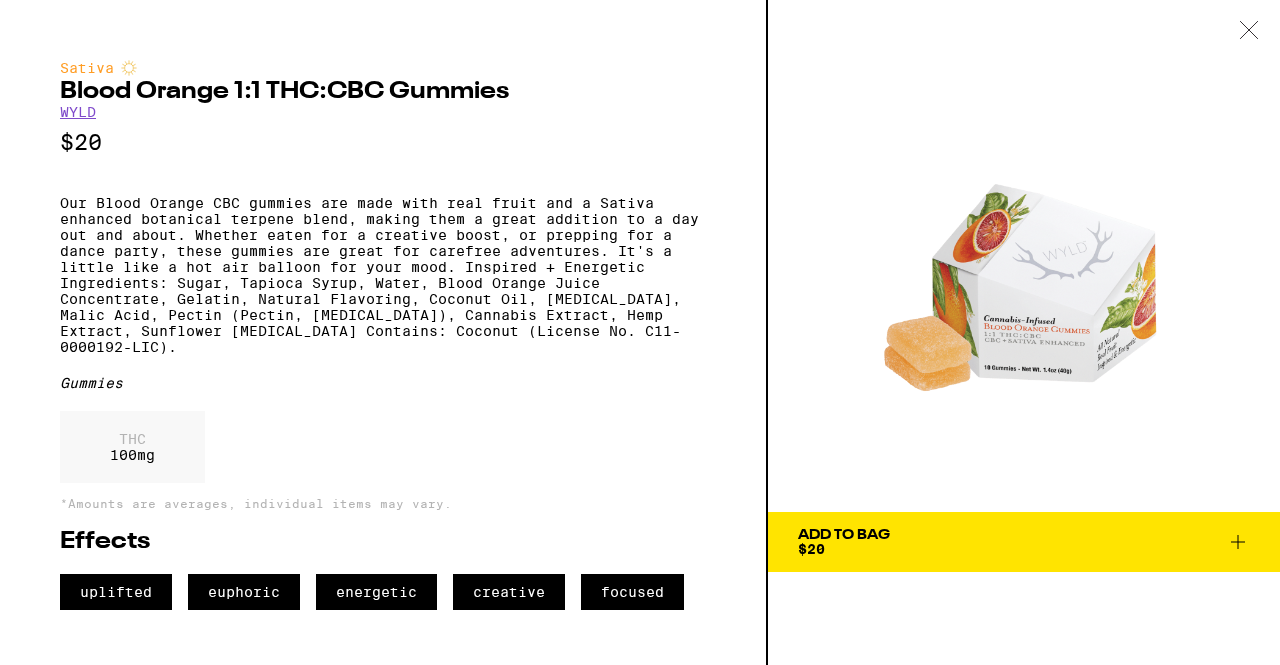 click on "$20" at bounding box center [811, 549] 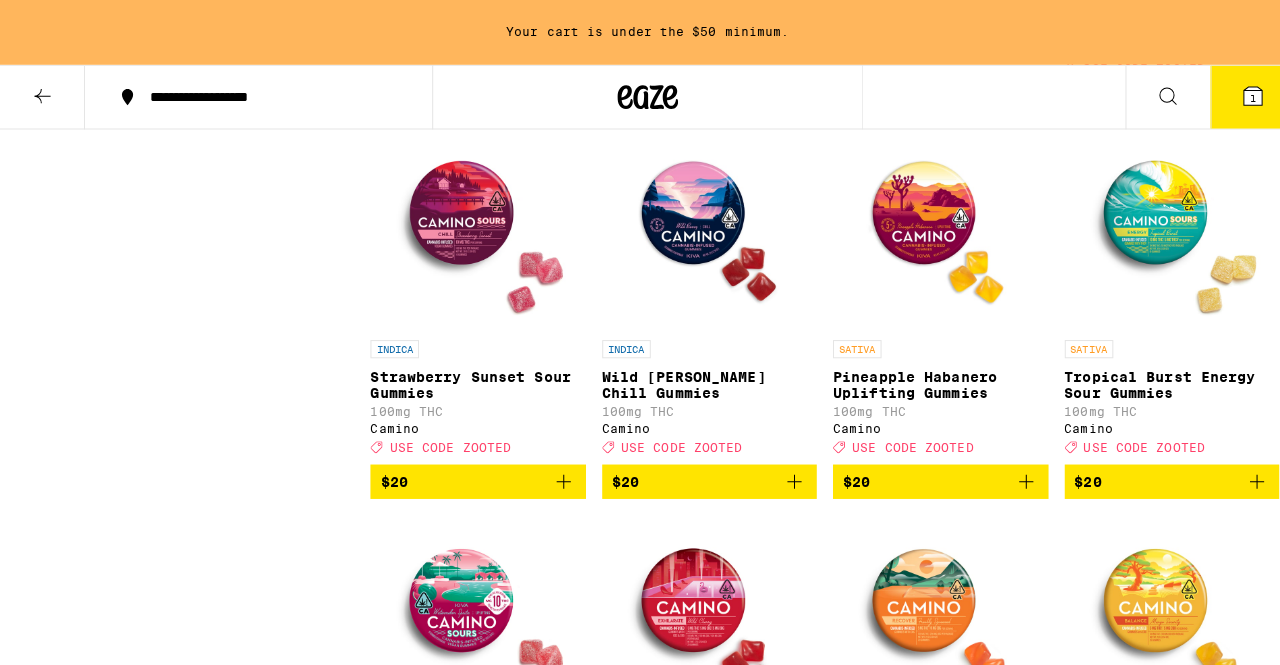 scroll, scrollTop: 4945, scrollLeft: 0, axis: vertical 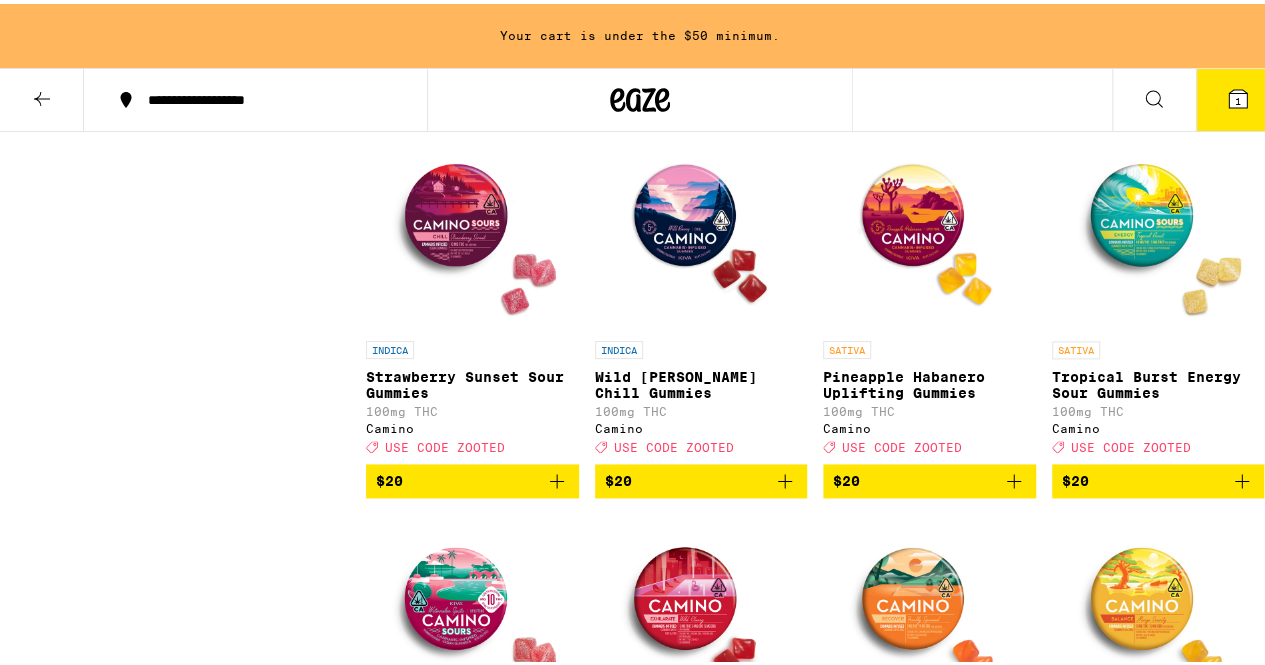 drag, startPoint x: 1125, startPoint y: 392, endPoint x: 1154, endPoint y: 372, distance: 35.22783 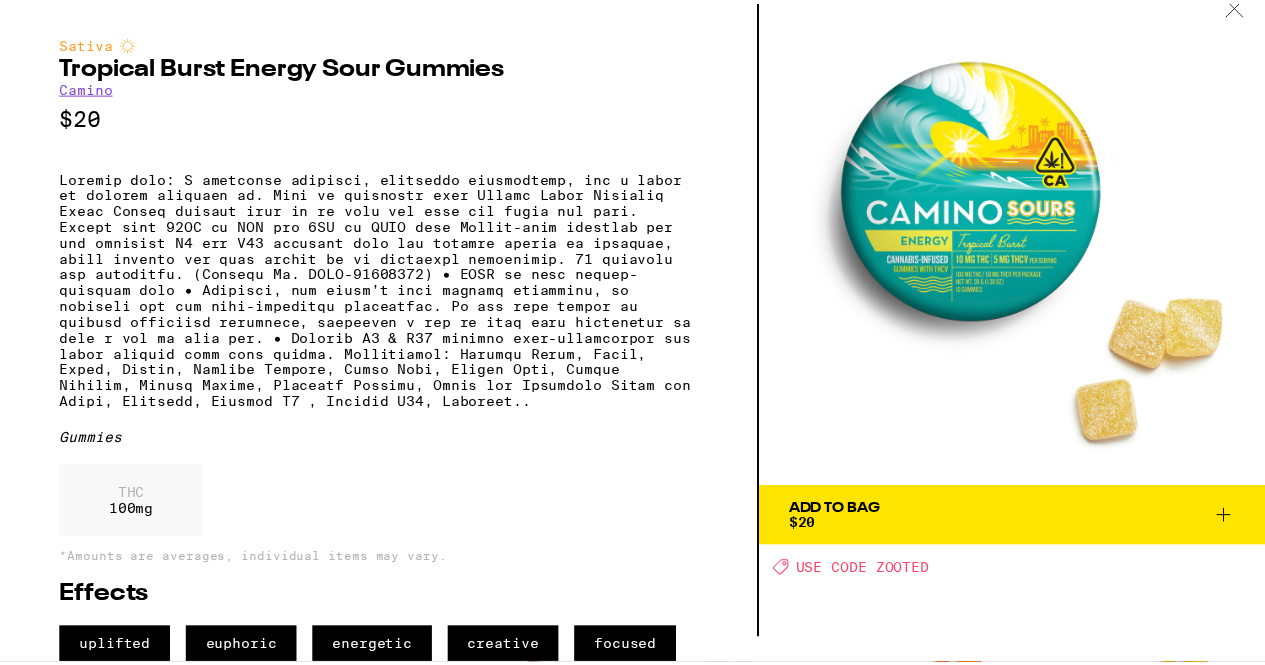 scroll, scrollTop: 87, scrollLeft: 0, axis: vertical 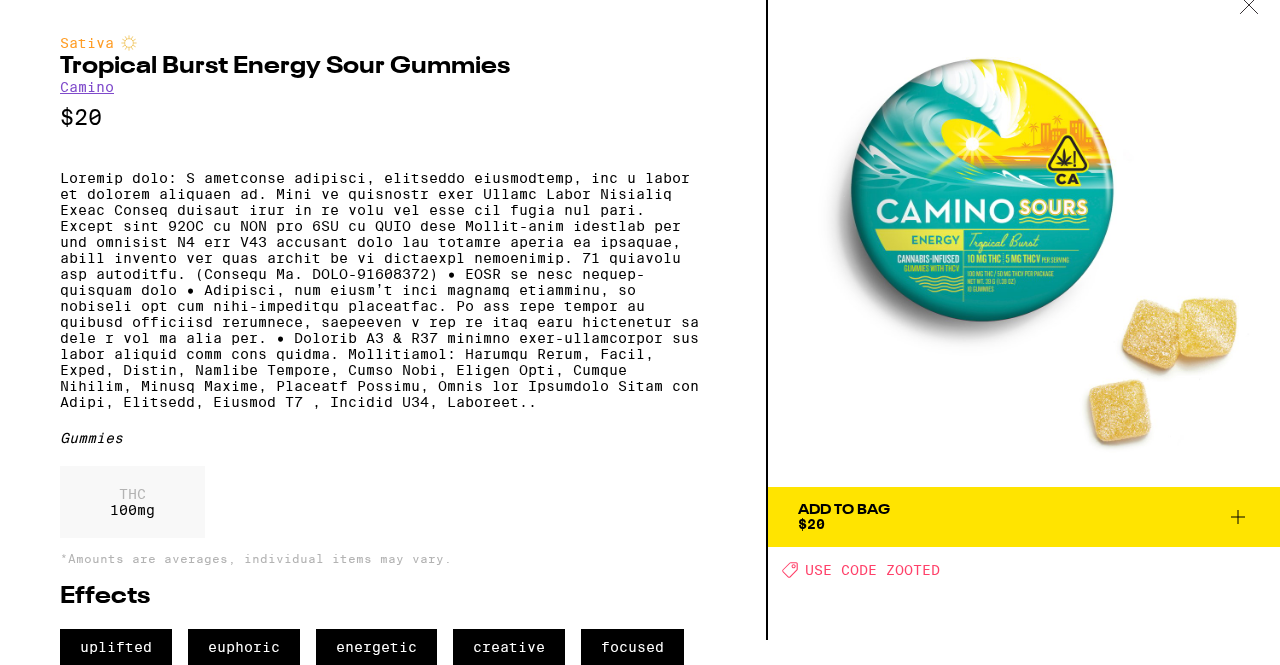 click on "Add To Bag" at bounding box center (844, 510) 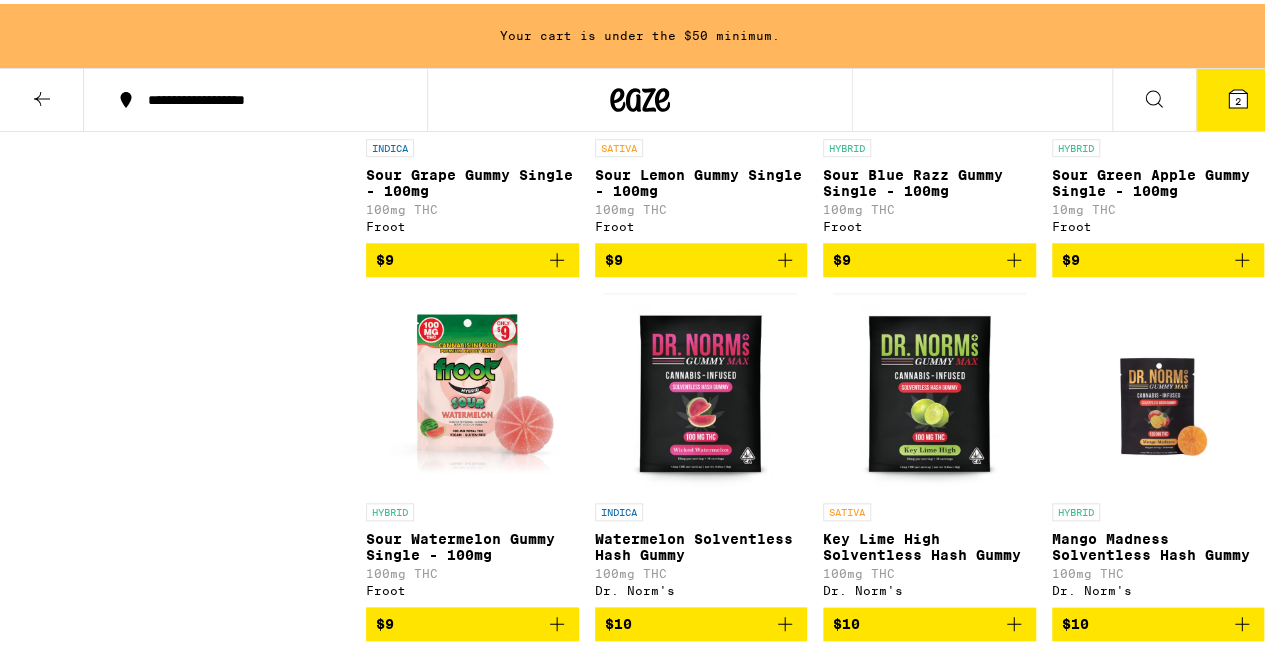 scroll, scrollTop: 0, scrollLeft: 0, axis: both 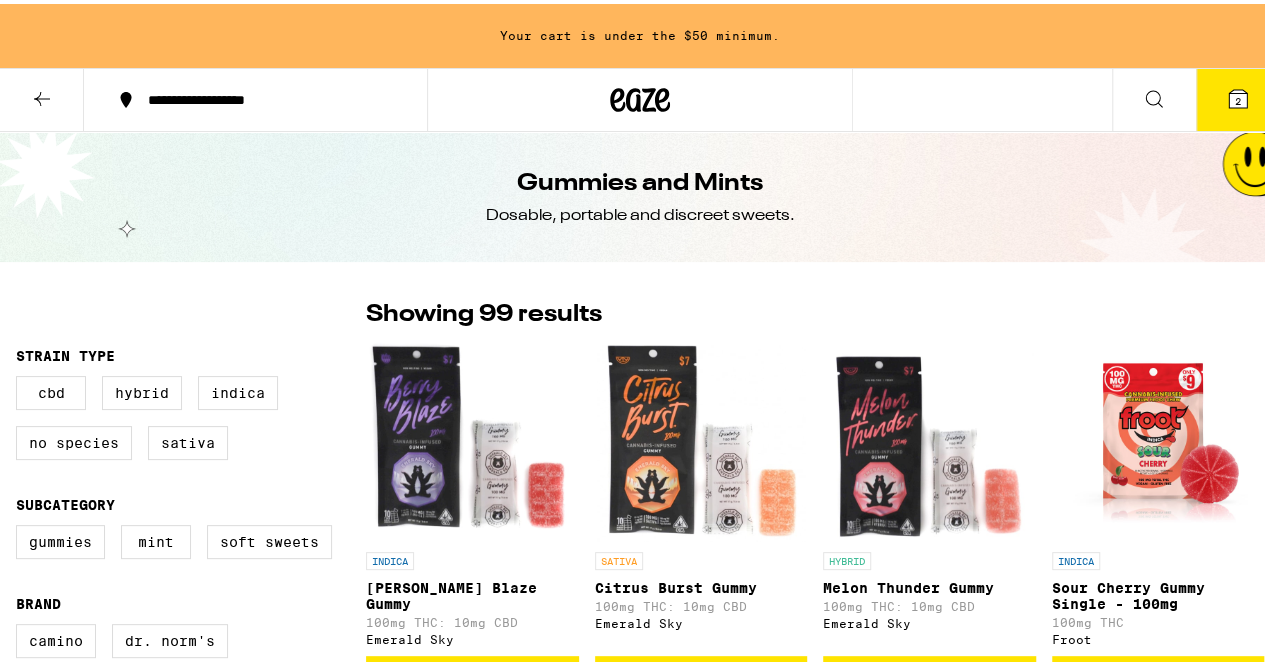 click 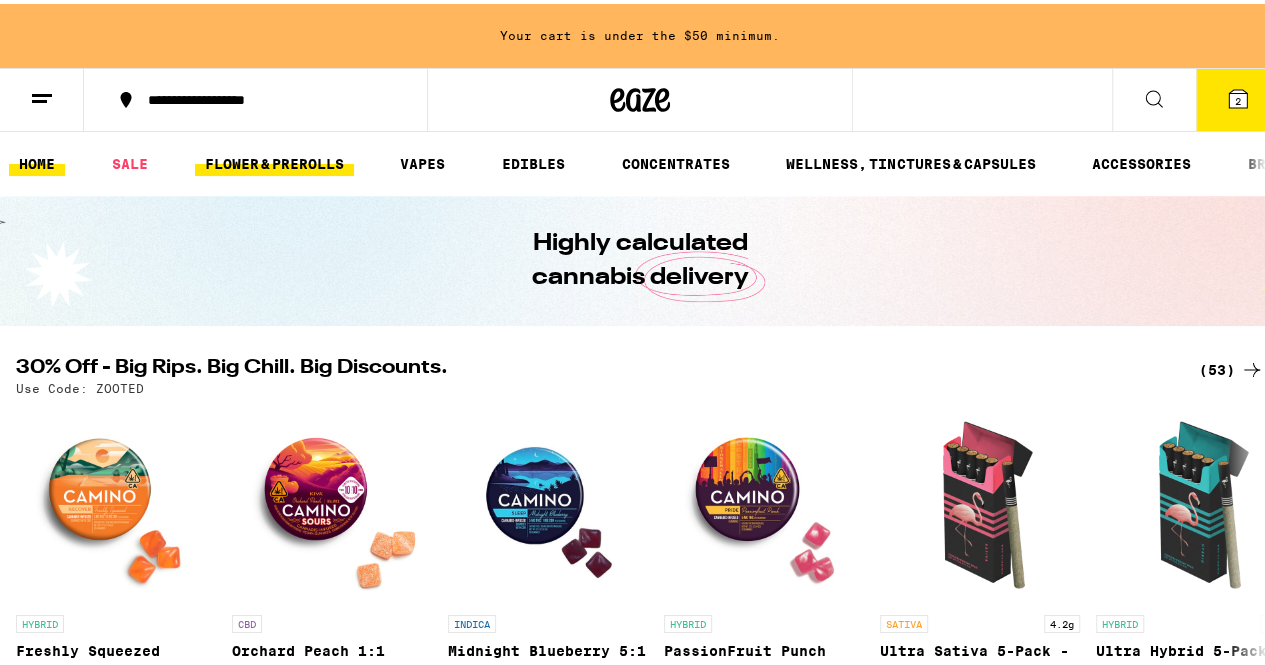 scroll, scrollTop: 0, scrollLeft: 0, axis: both 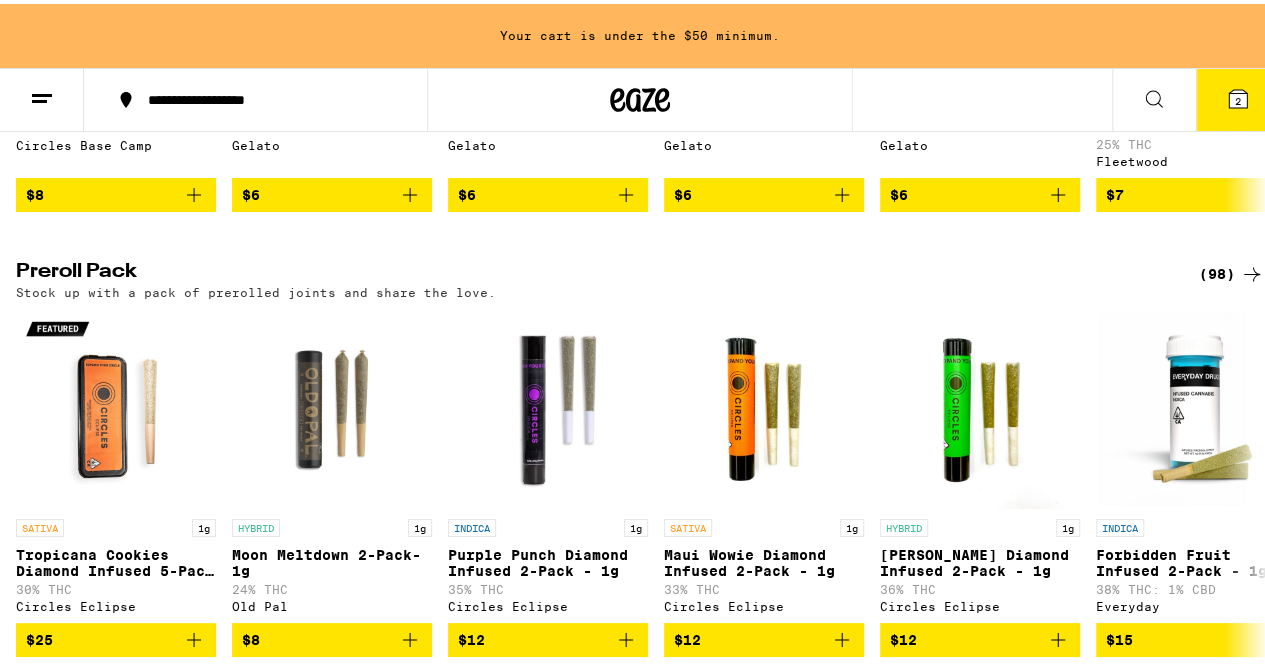 click 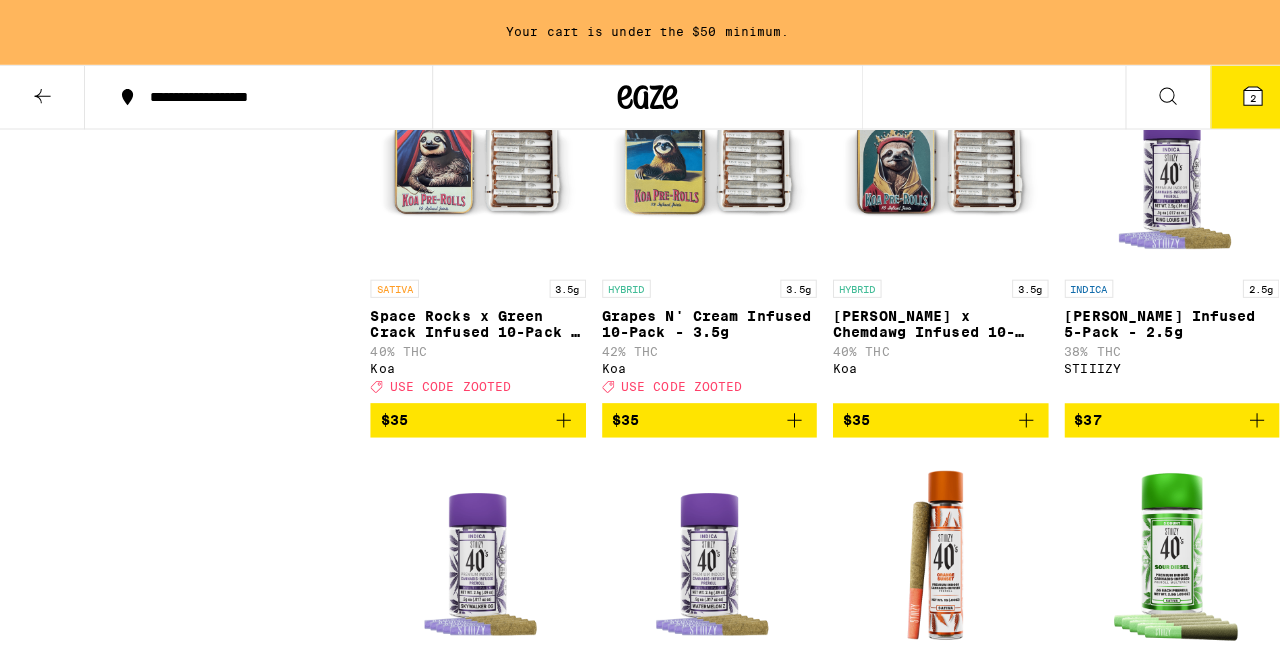 scroll, scrollTop: 3986, scrollLeft: 0, axis: vertical 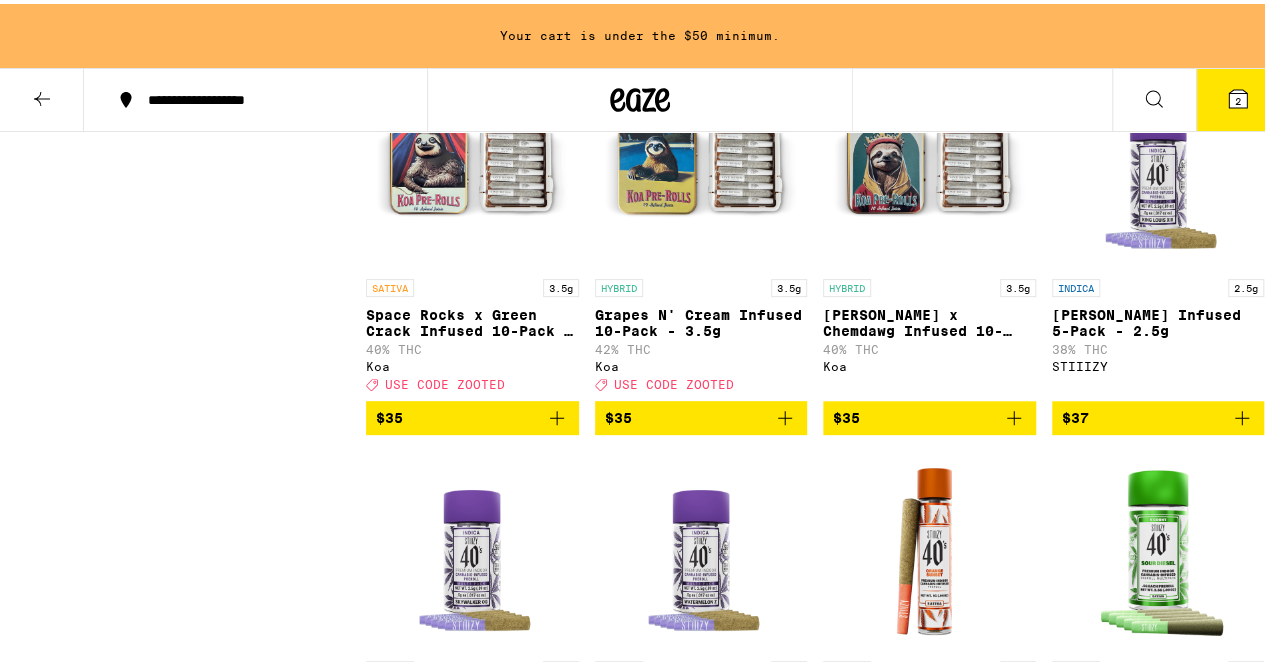click at bounding box center [929, 165] 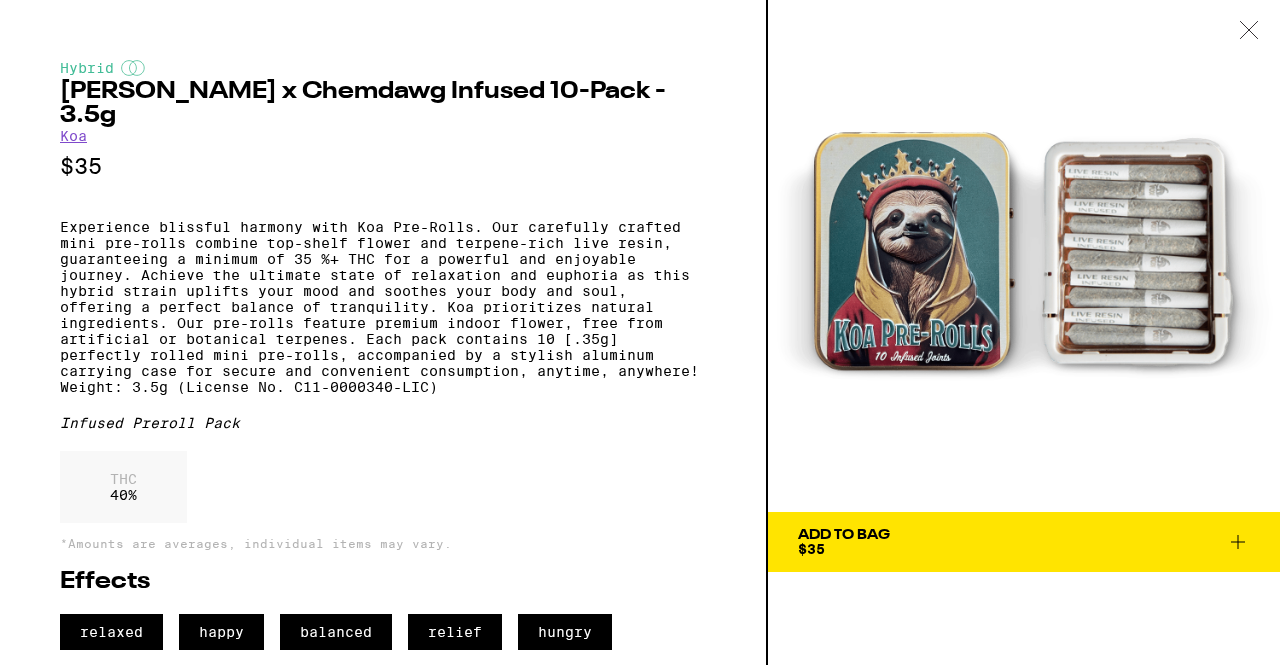 scroll, scrollTop: 0, scrollLeft: 0, axis: both 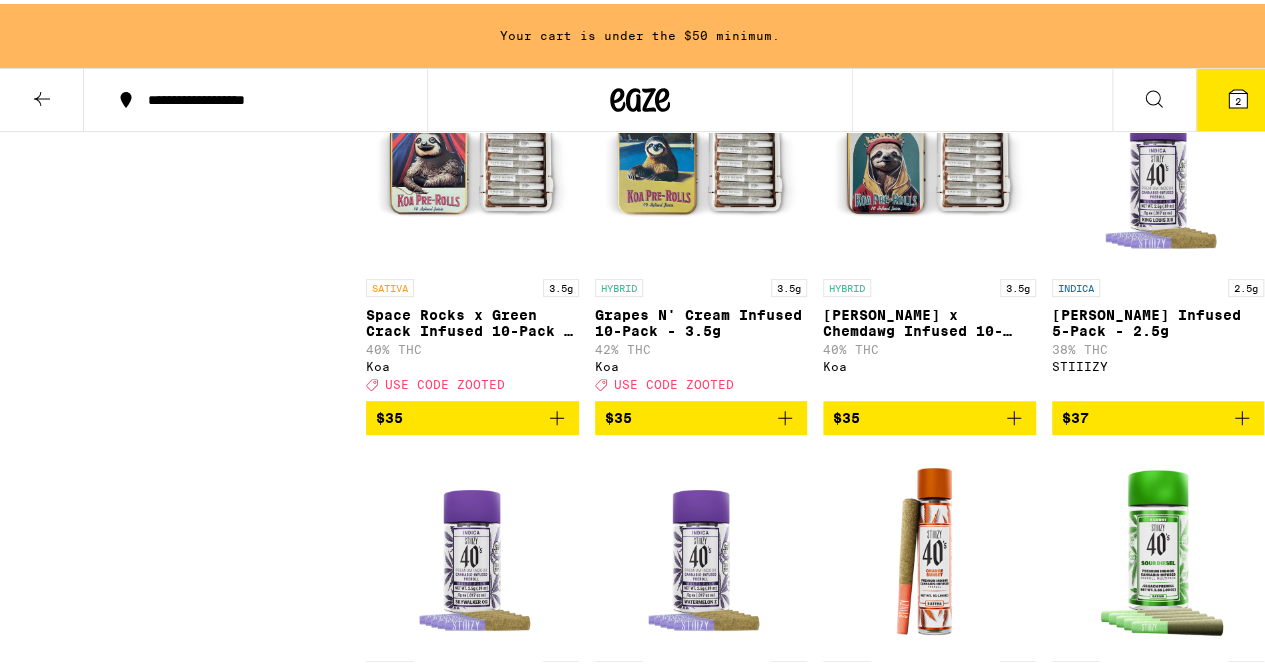 click at bounding box center [701, 165] 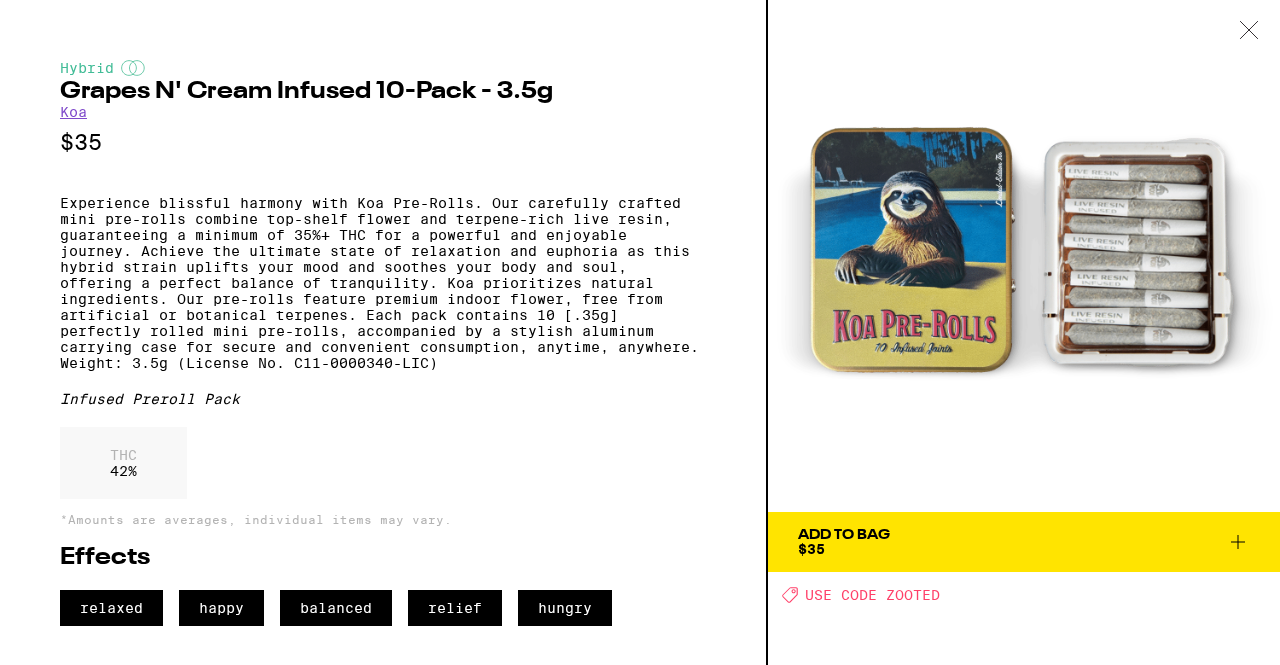 scroll, scrollTop: 12, scrollLeft: 0, axis: vertical 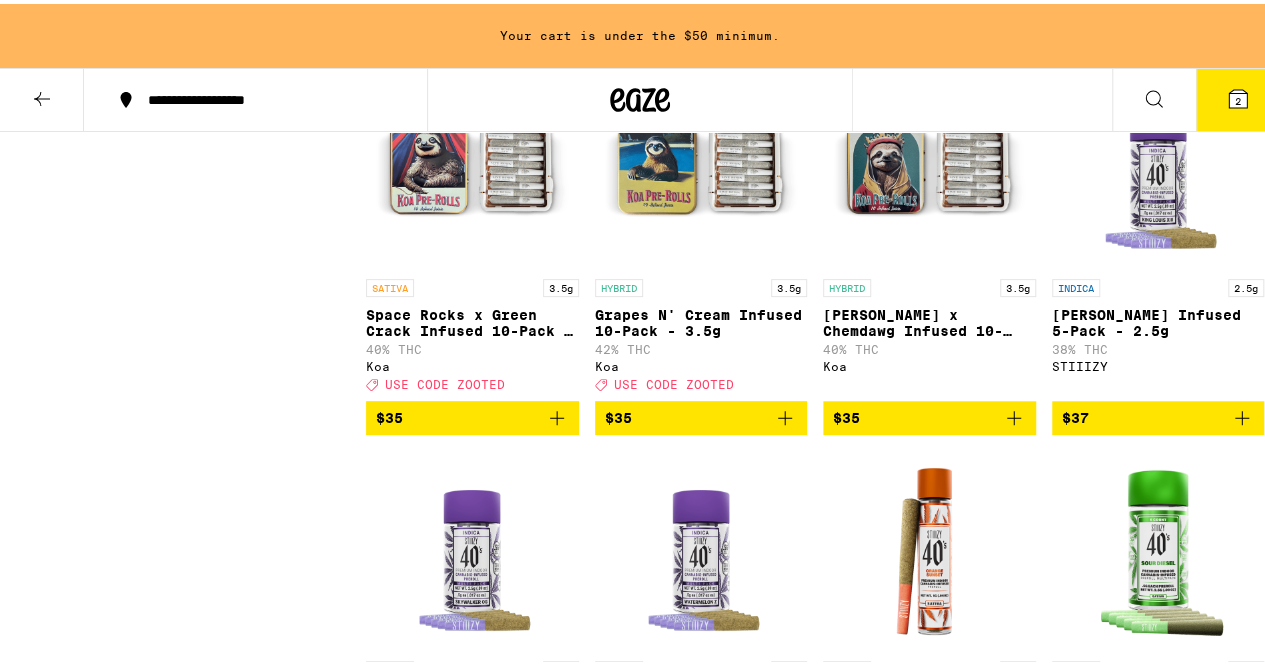 click at bounding box center (472, 165) 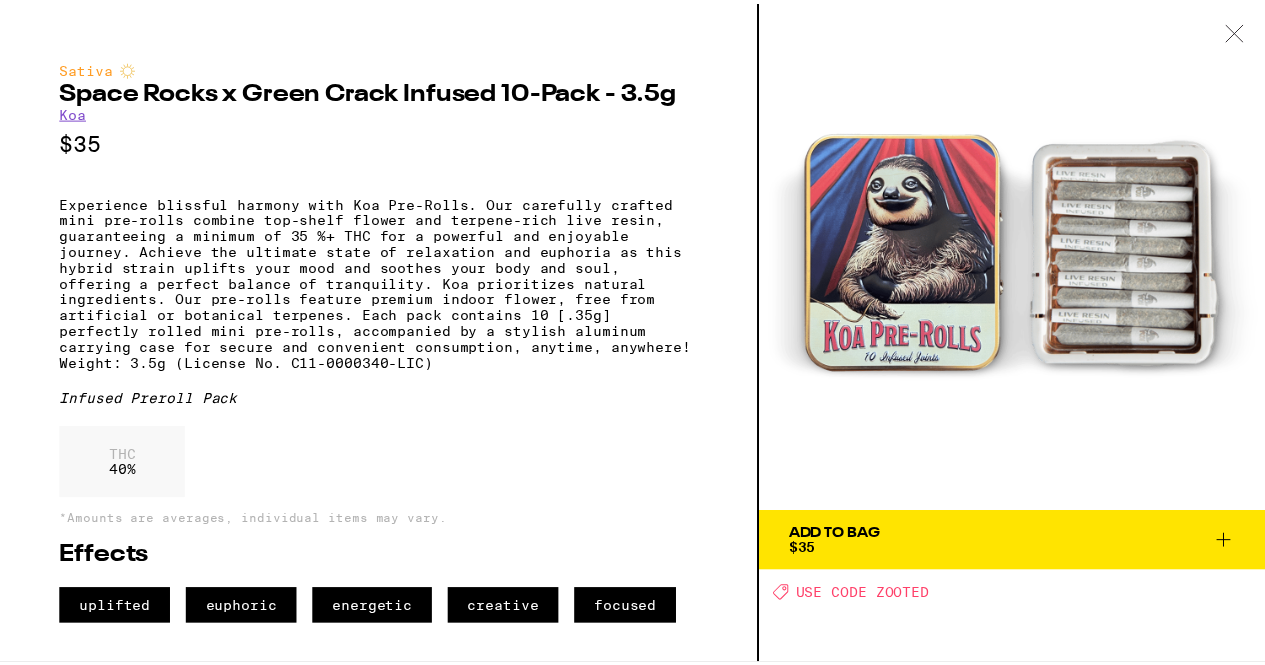 scroll, scrollTop: 12, scrollLeft: 0, axis: vertical 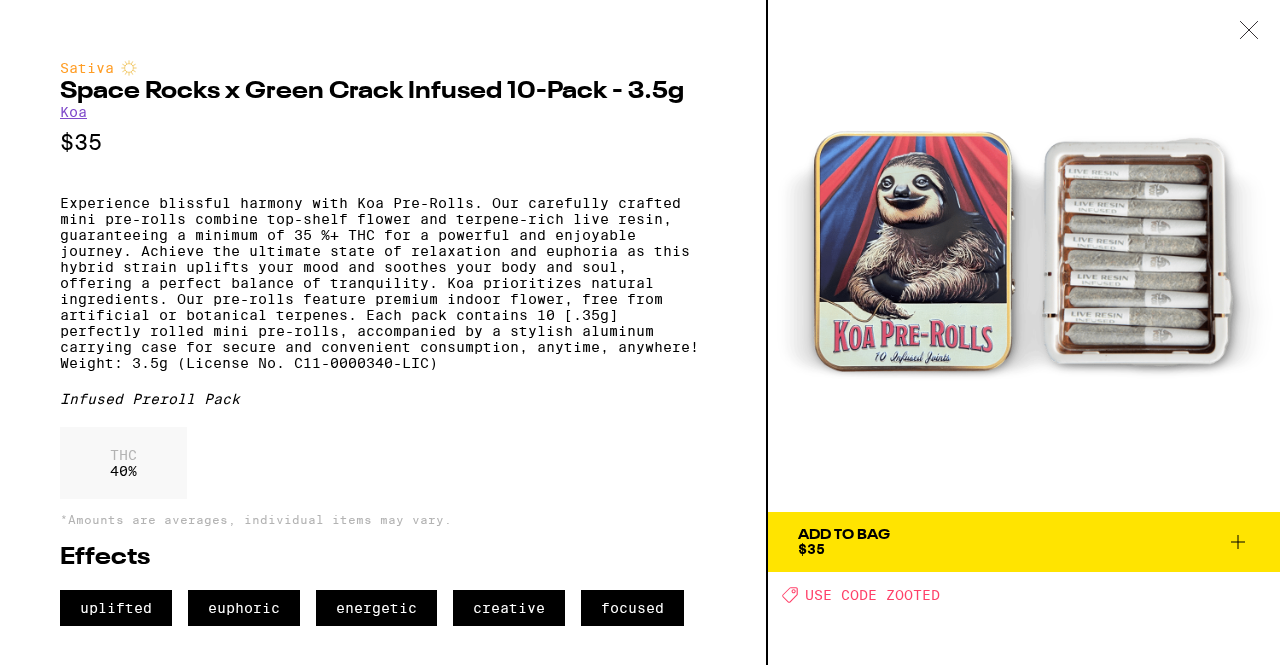 click at bounding box center [1249, 31] 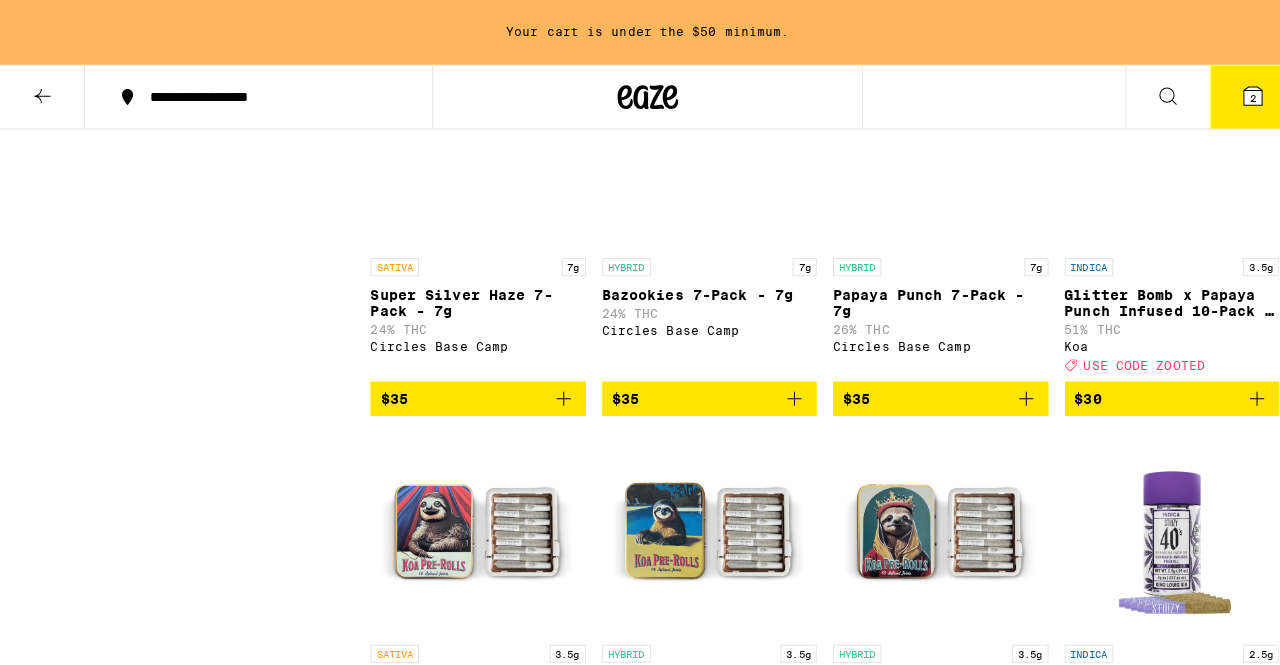 scroll, scrollTop: 3623, scrollLeft: 0, axis: vertical 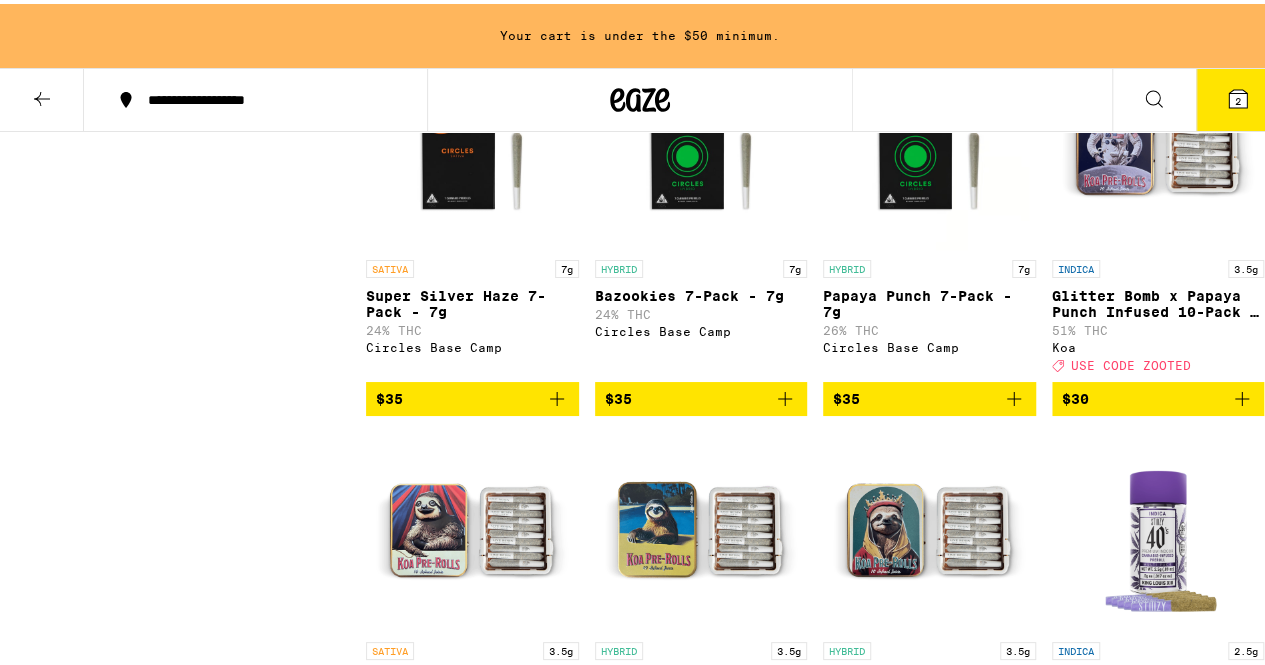 click at bounding box center [1158, 146] 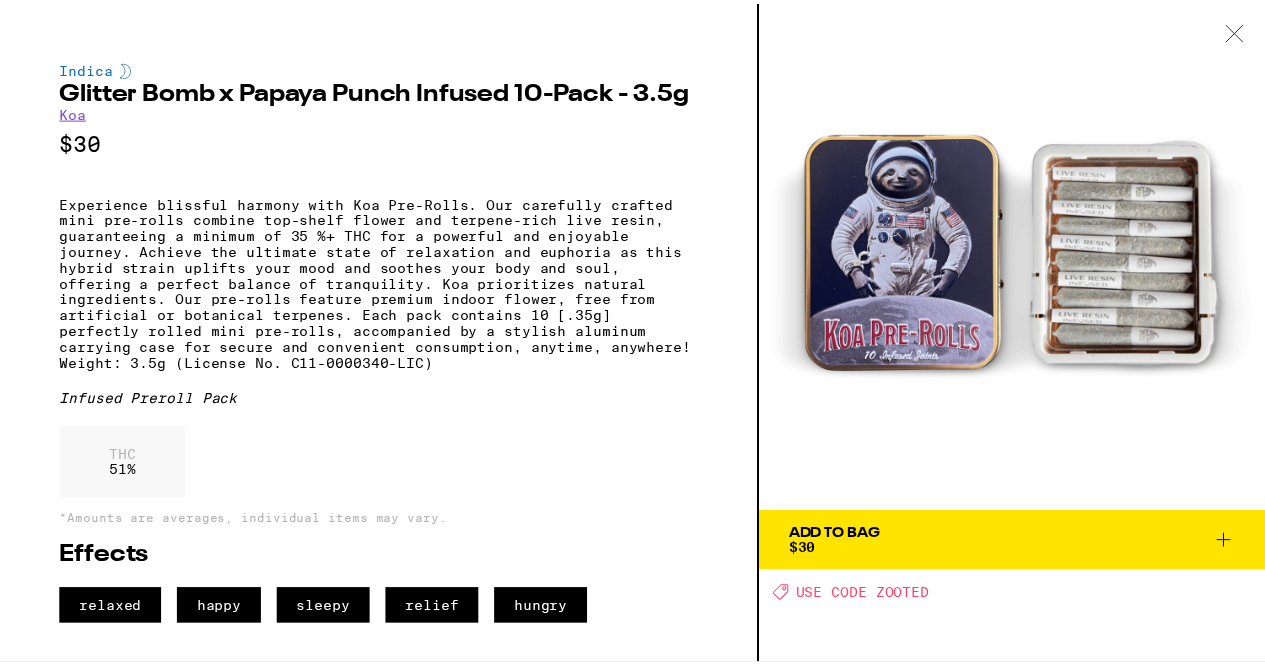scroll, scrollTop: 12, scrollLeft: 0, axis: vertical 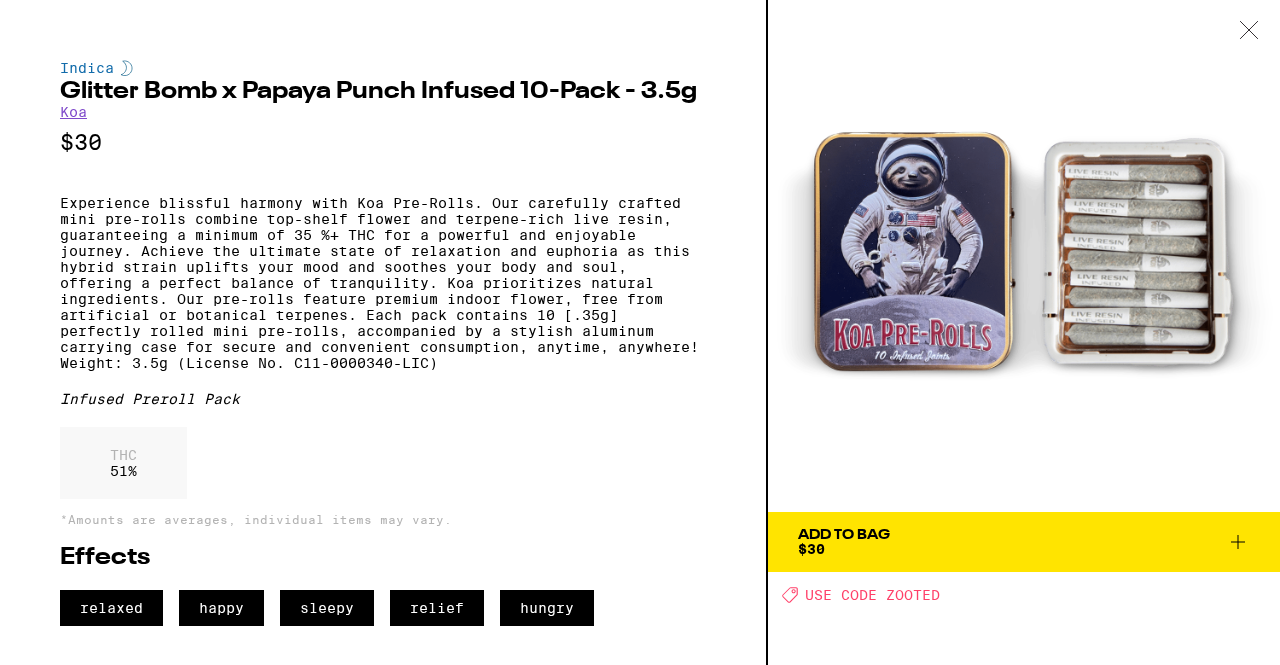 click 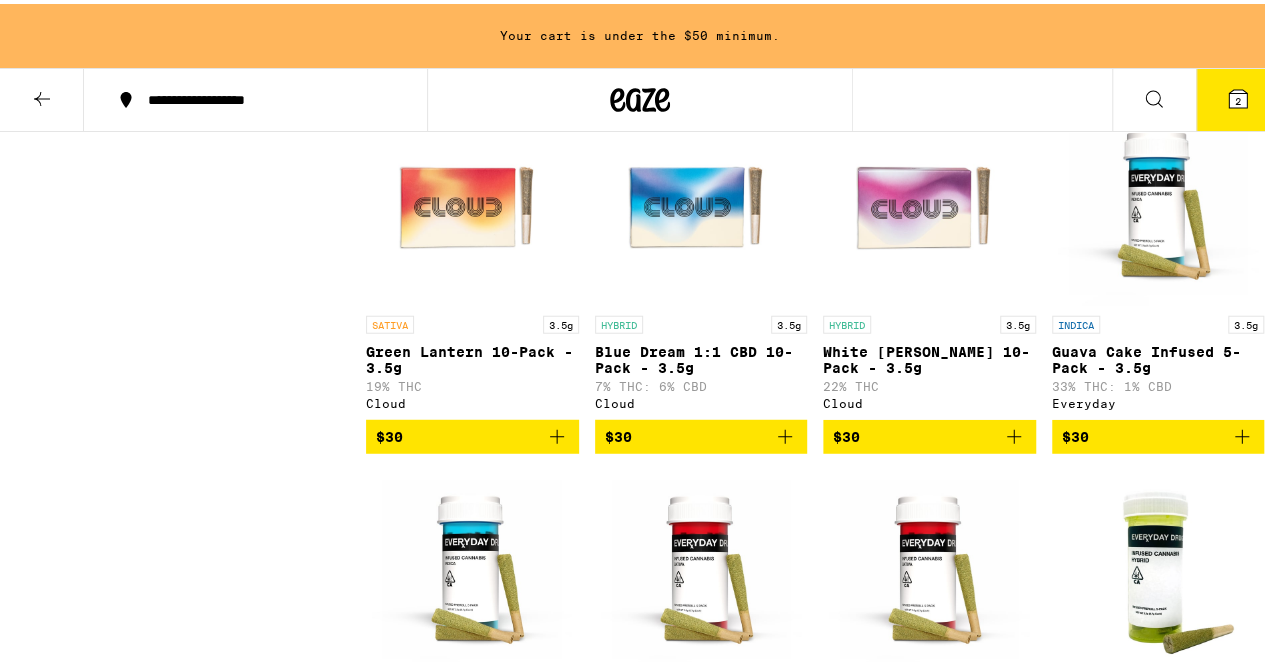 scroll, scrollTop: 2456, scrollLeft: 0, axis: vertical 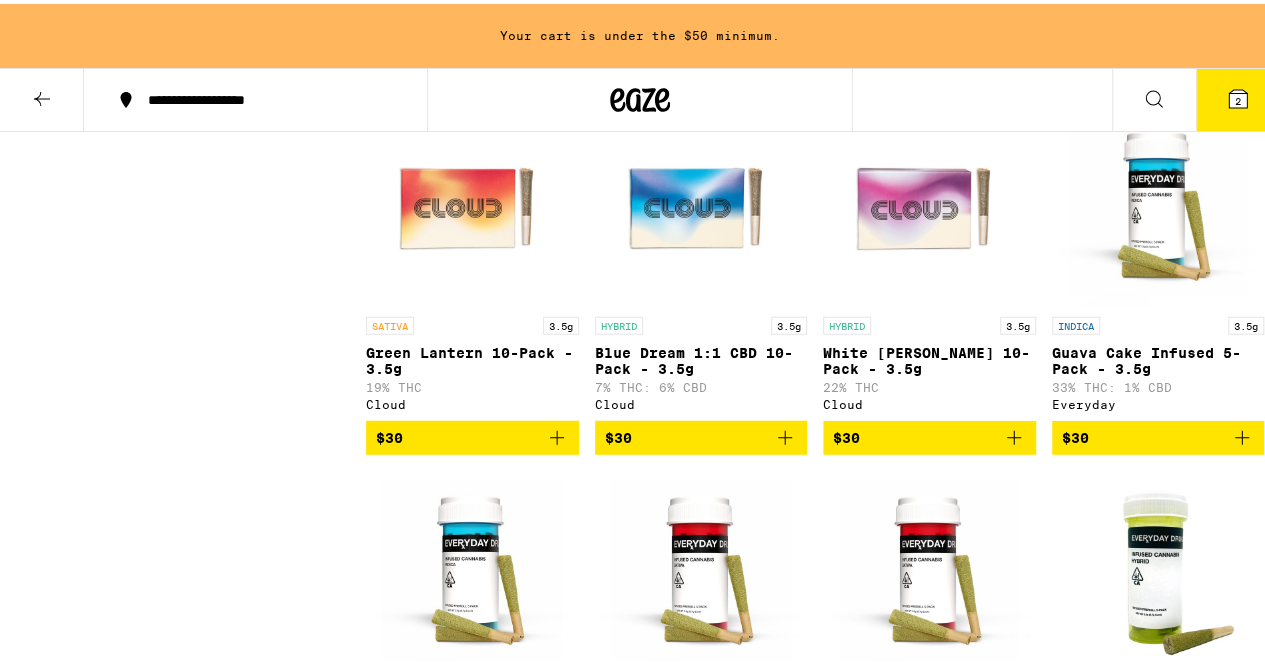 click at bounding box center [1158, 203] 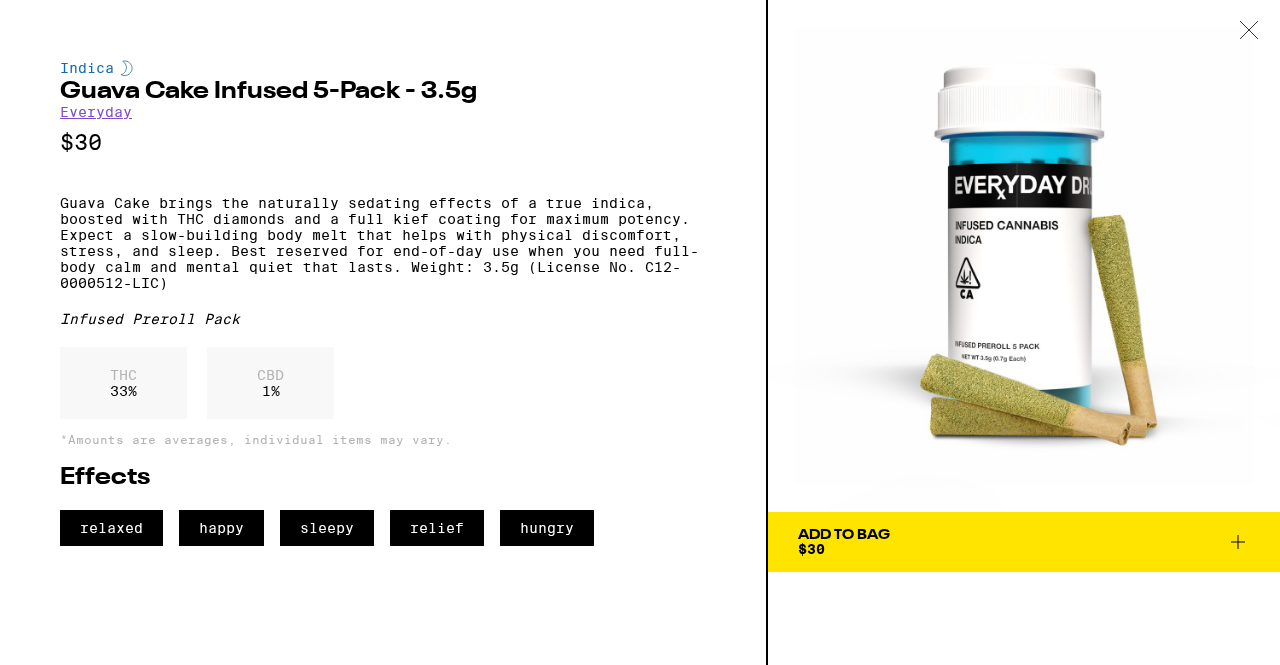 click at bounding box center [1249, 31] 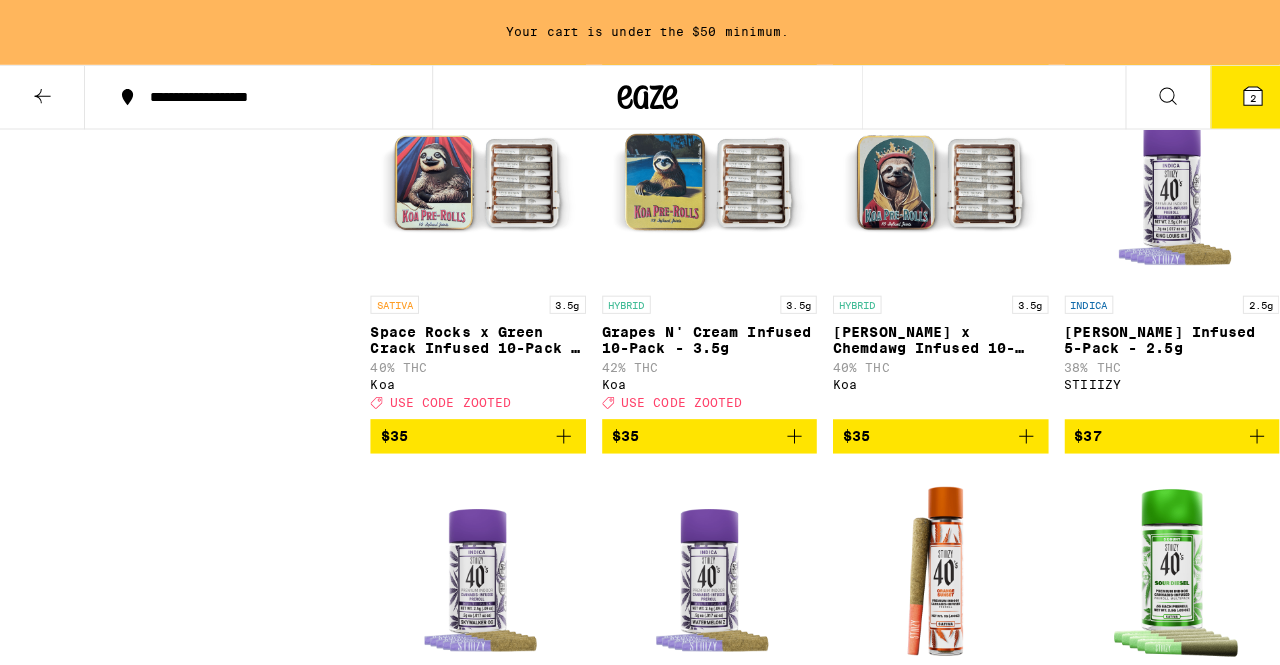 scroll, scrollTop: 3970, scrollLeft: 0, axis: vertical 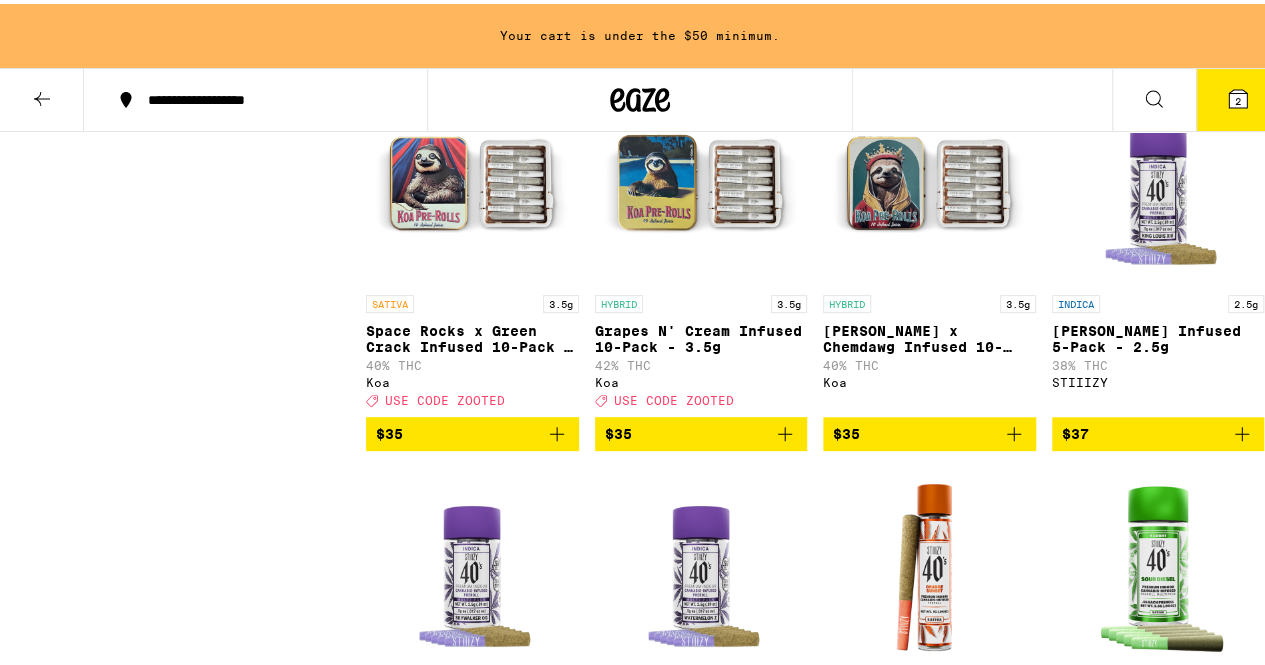 click at bounding box center (472, 181) 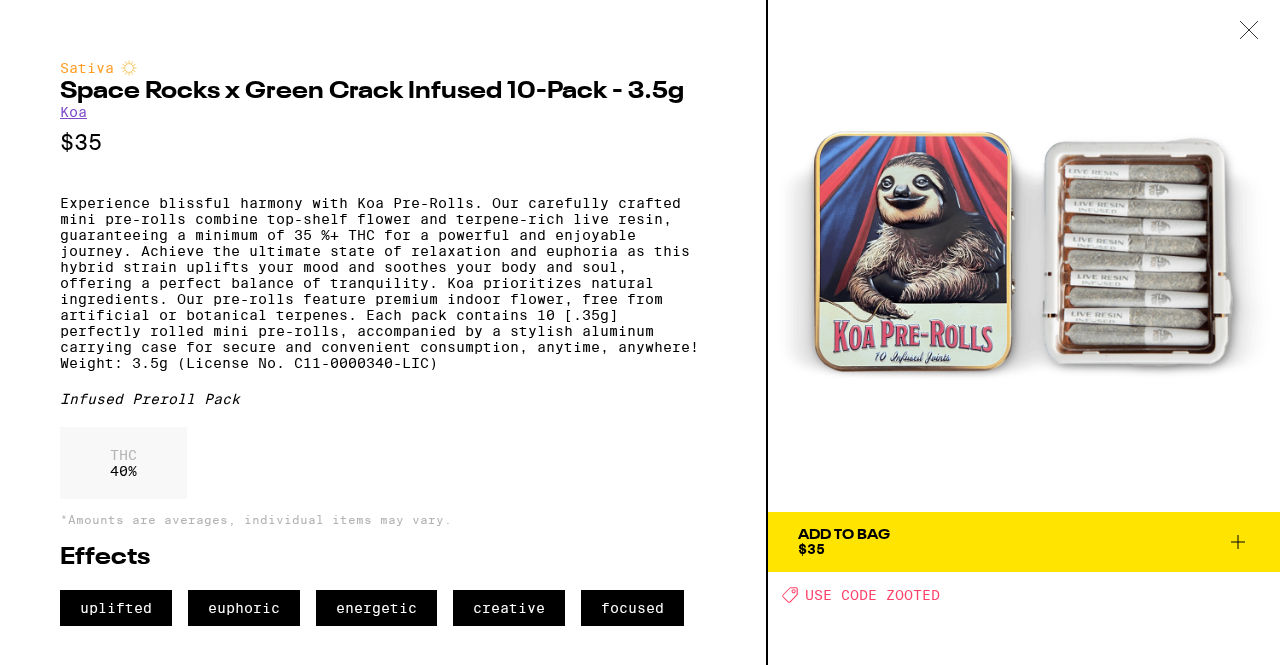 scroll, scrollTop: 12, scrollLeft: 0, axis: vertical 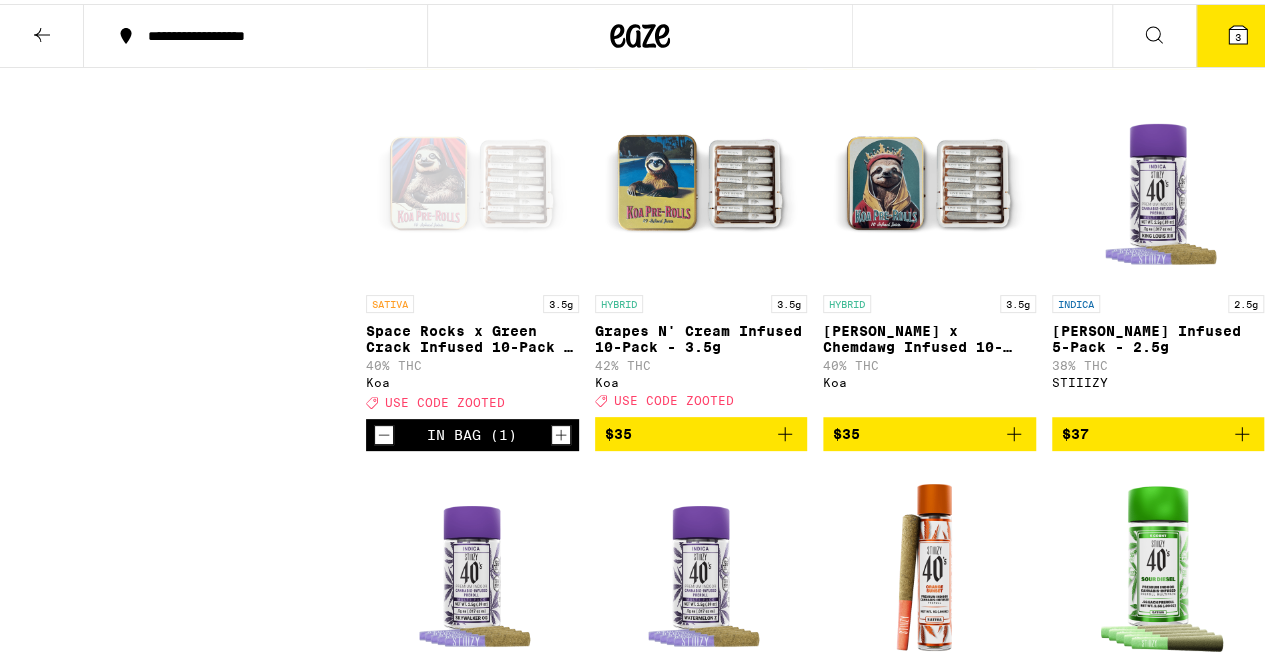 click on "3" at bounding box center [1238, 32] 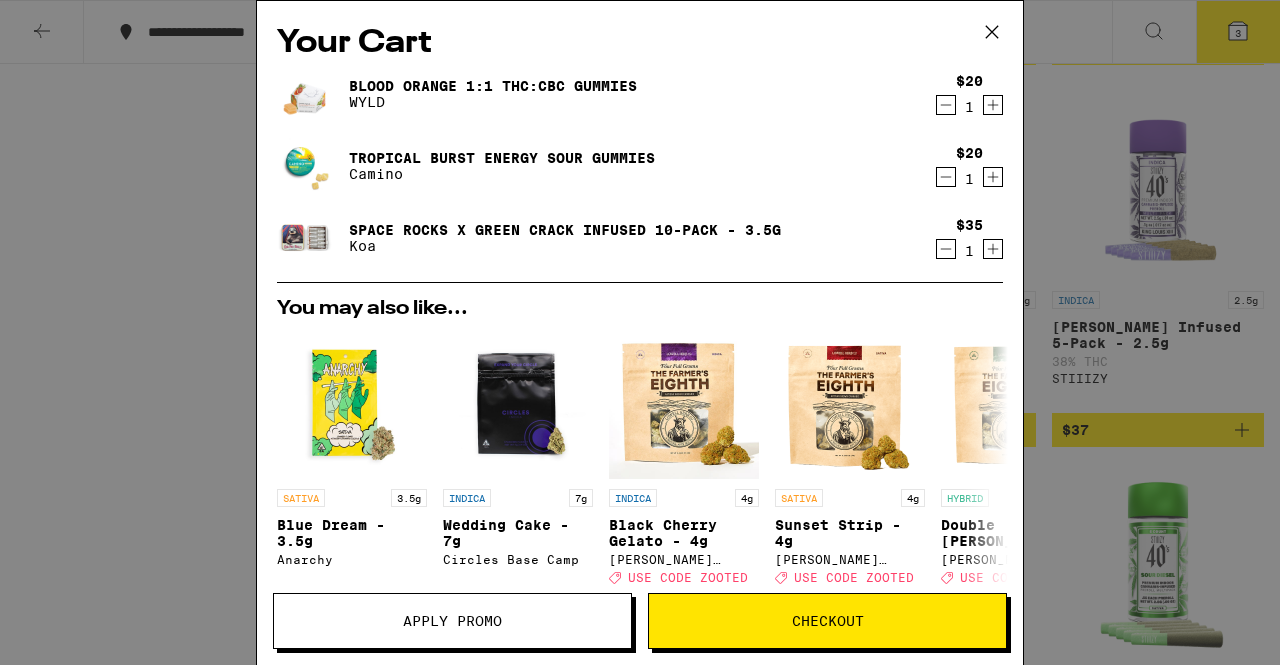 drag, startPoint x: 735, startPoint y: 604, endPoint x: 498, endPoint y: 627, distance: 238.11342 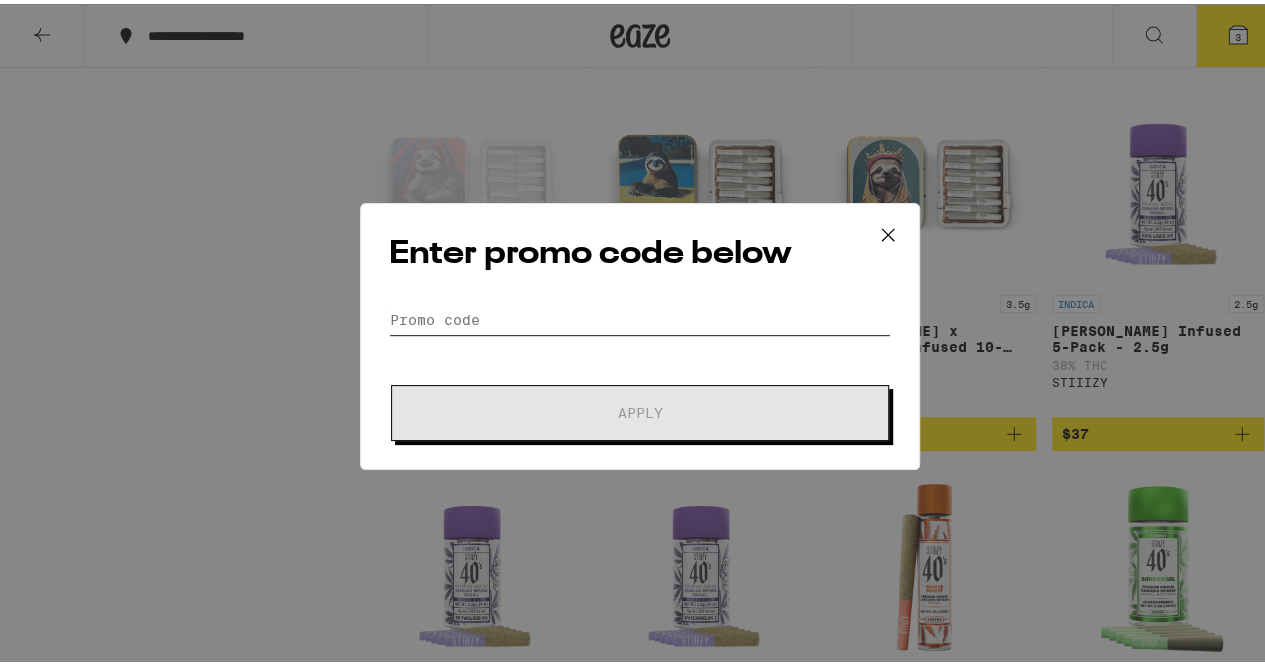 click on "Promo Code" at bounding box center (640, 316) 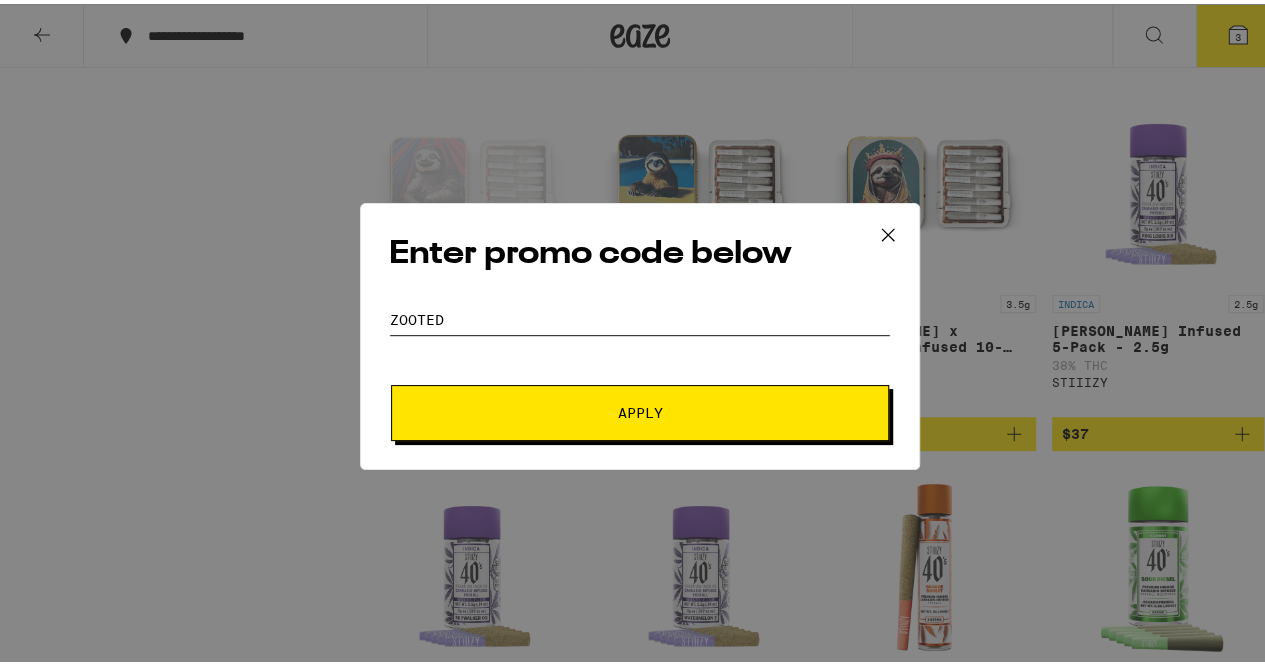 type on "ZOOTED" 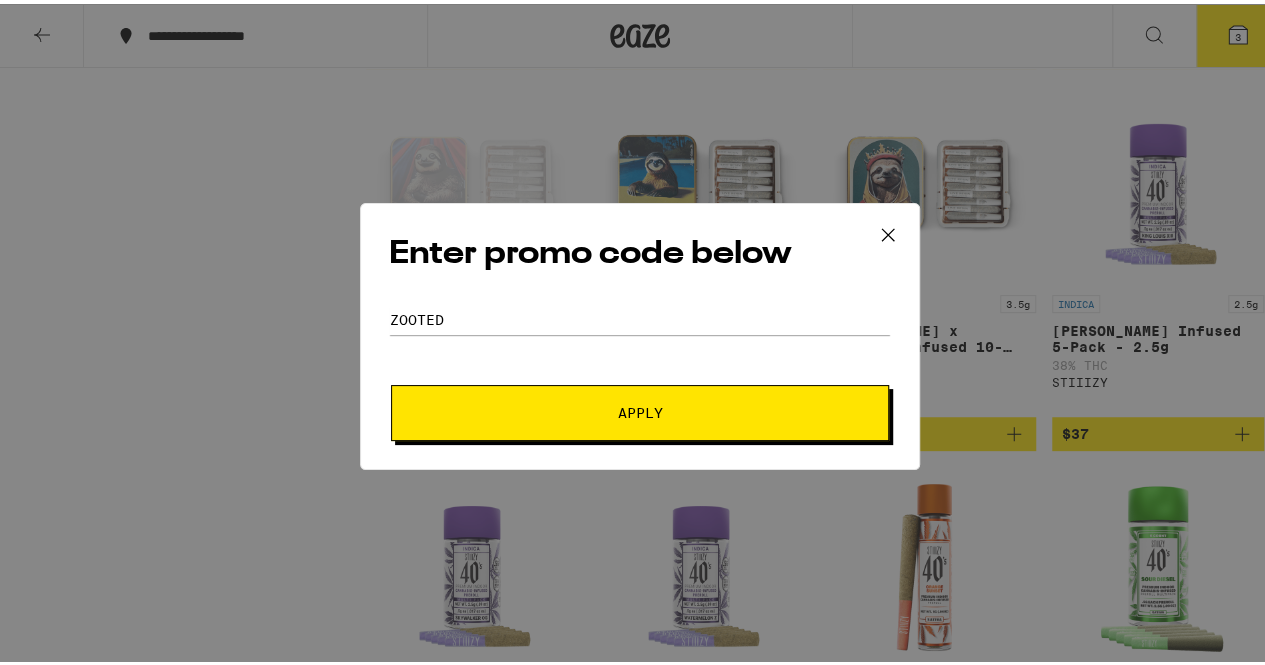 click on "Apply" at bounding box center [640, 409] 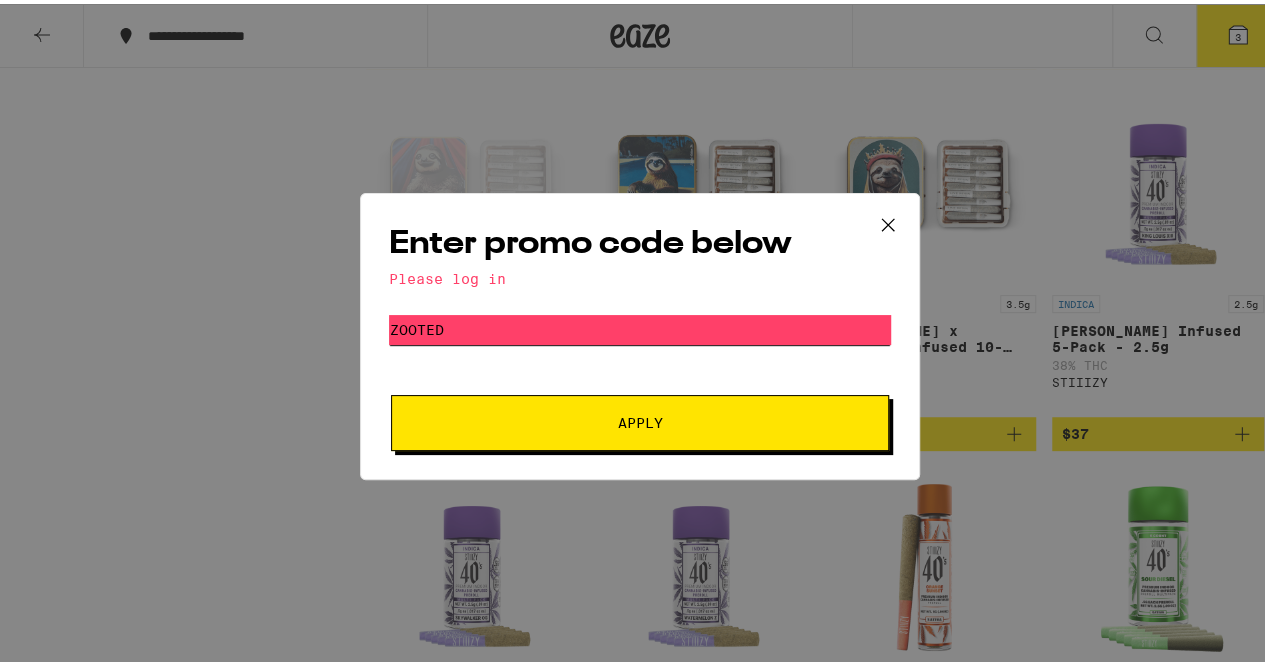 click on "ZOOTED" at bounding box center (640, 326) 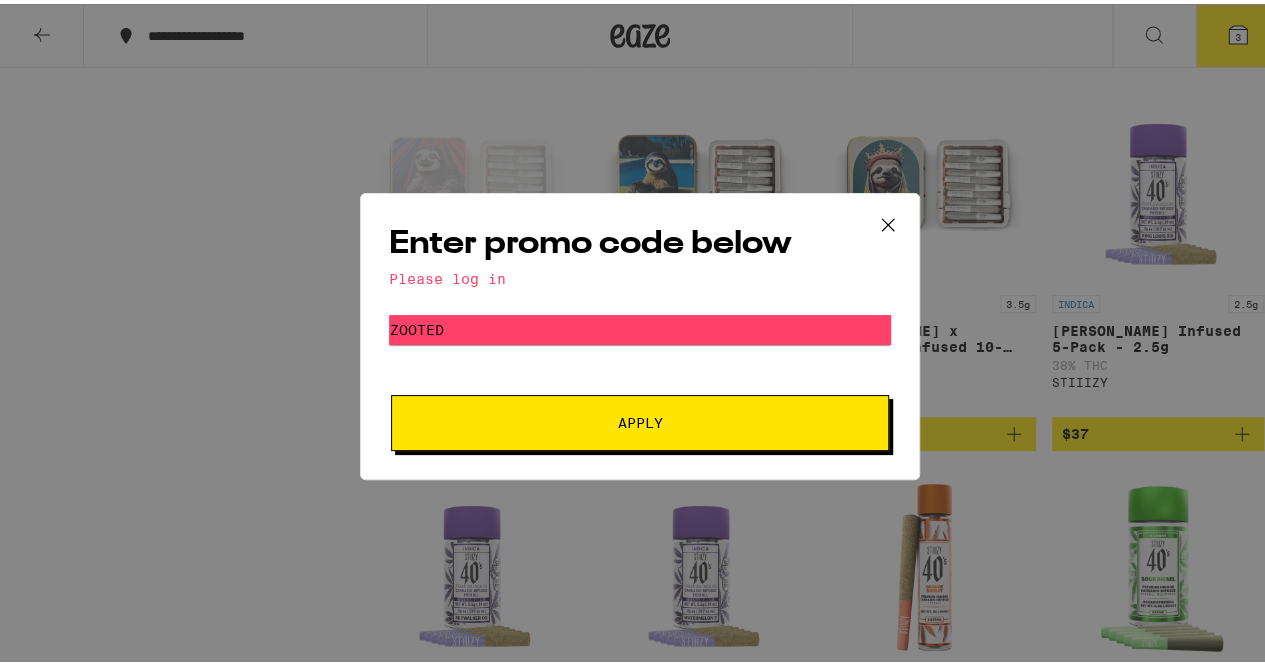 click 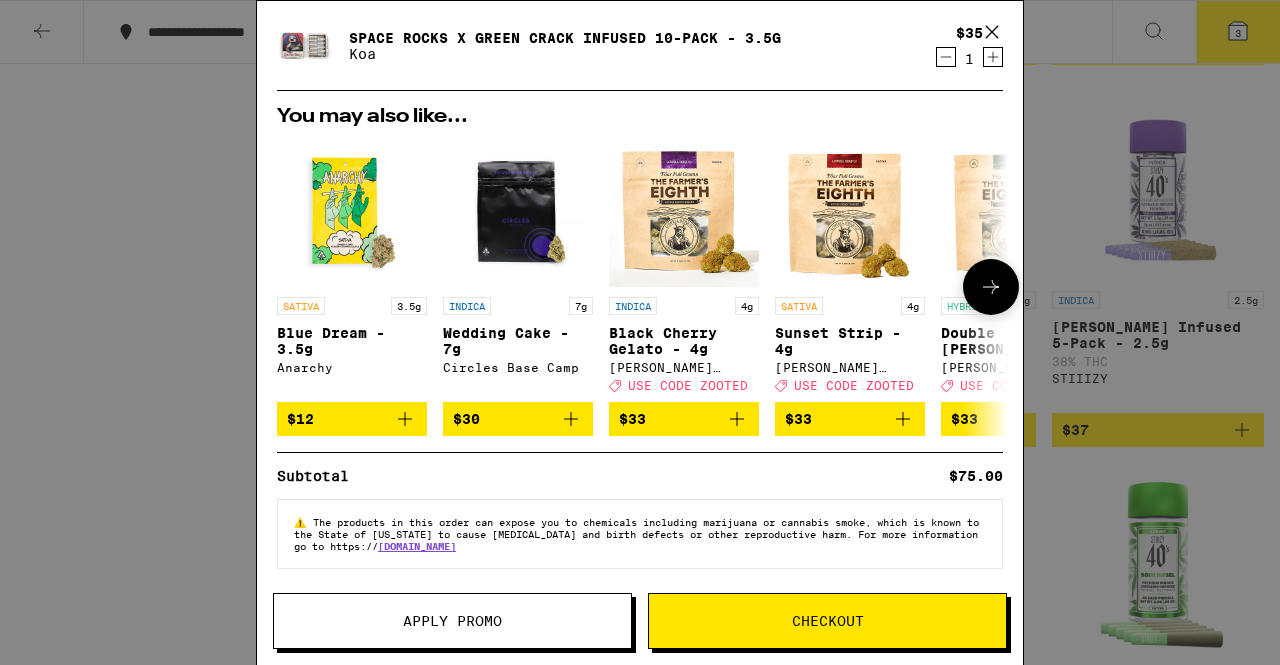 scroll, scrollTop: 0, scrollLeft: 0, axis: both 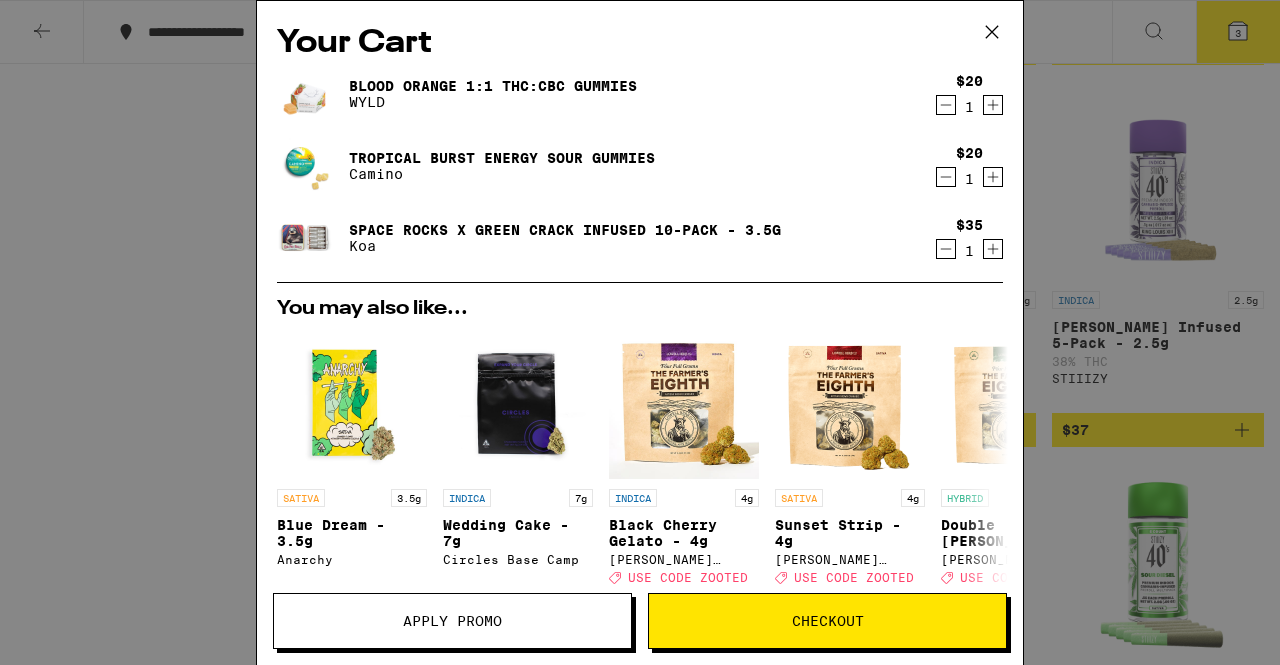 click on "Checkout" at bounding box center [827, 621] 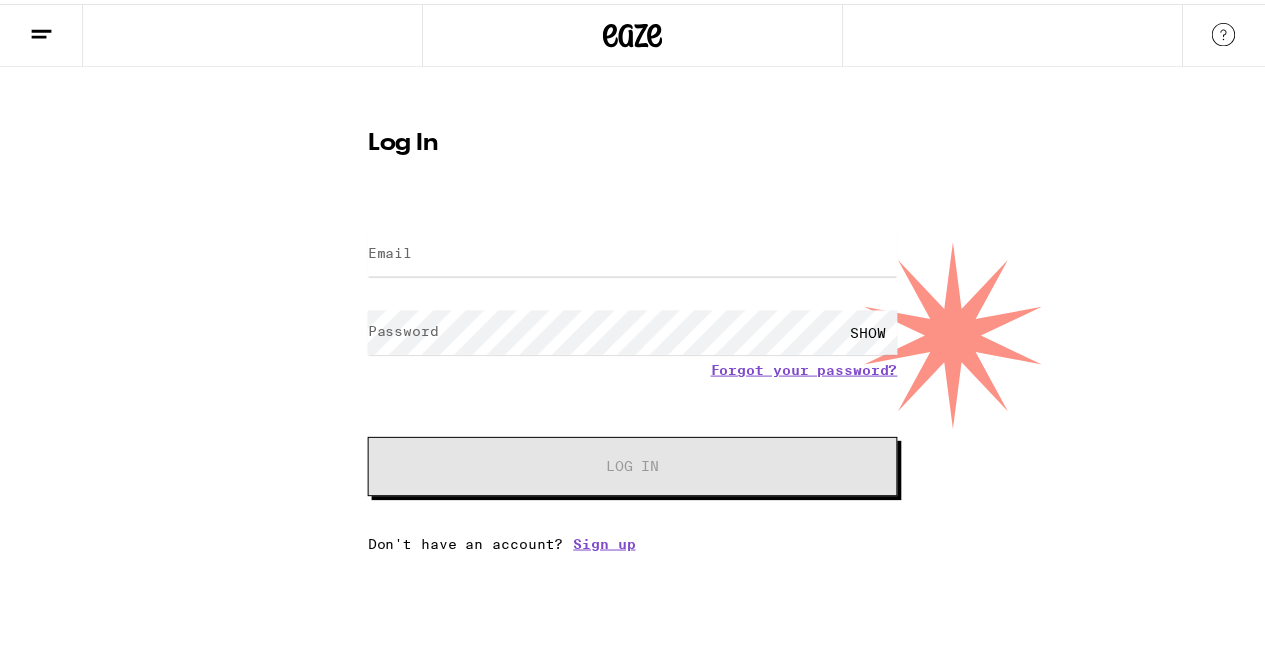 scroll, scrollTop: 0, scrollLeft: 0, axis: both 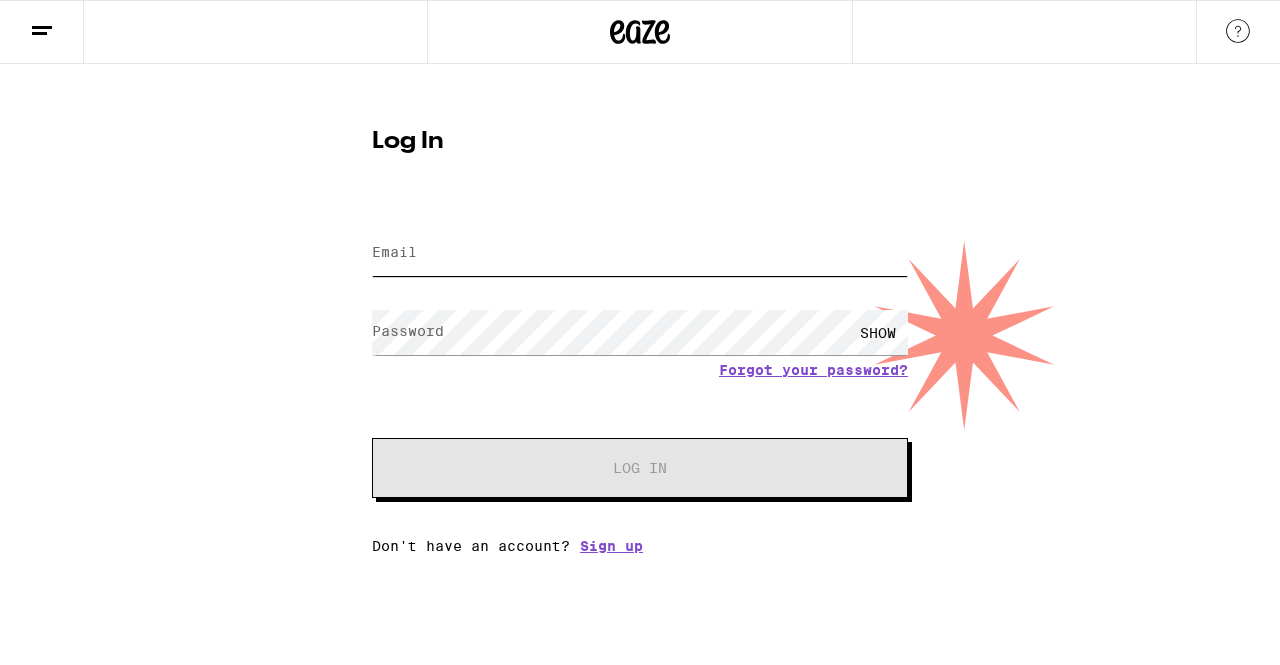 click on "Email" at bounding box center [640, 253] 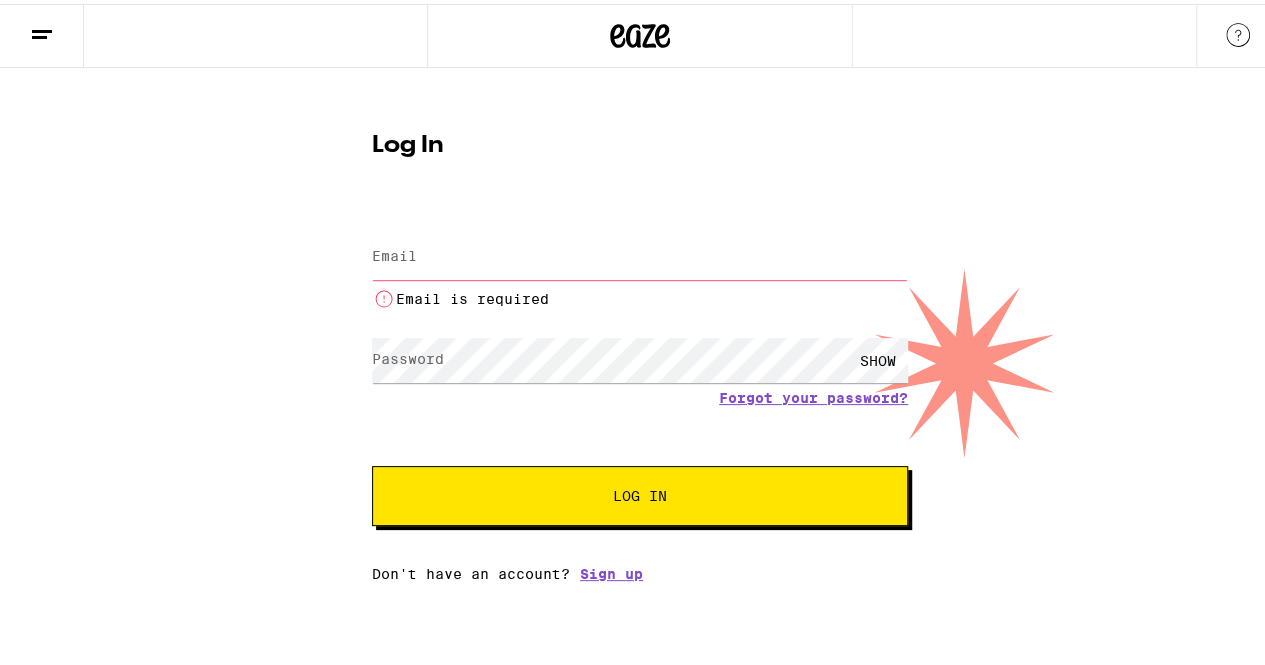 type on "[EMAIL_ADDRESS][DOMAIN_NAME]" 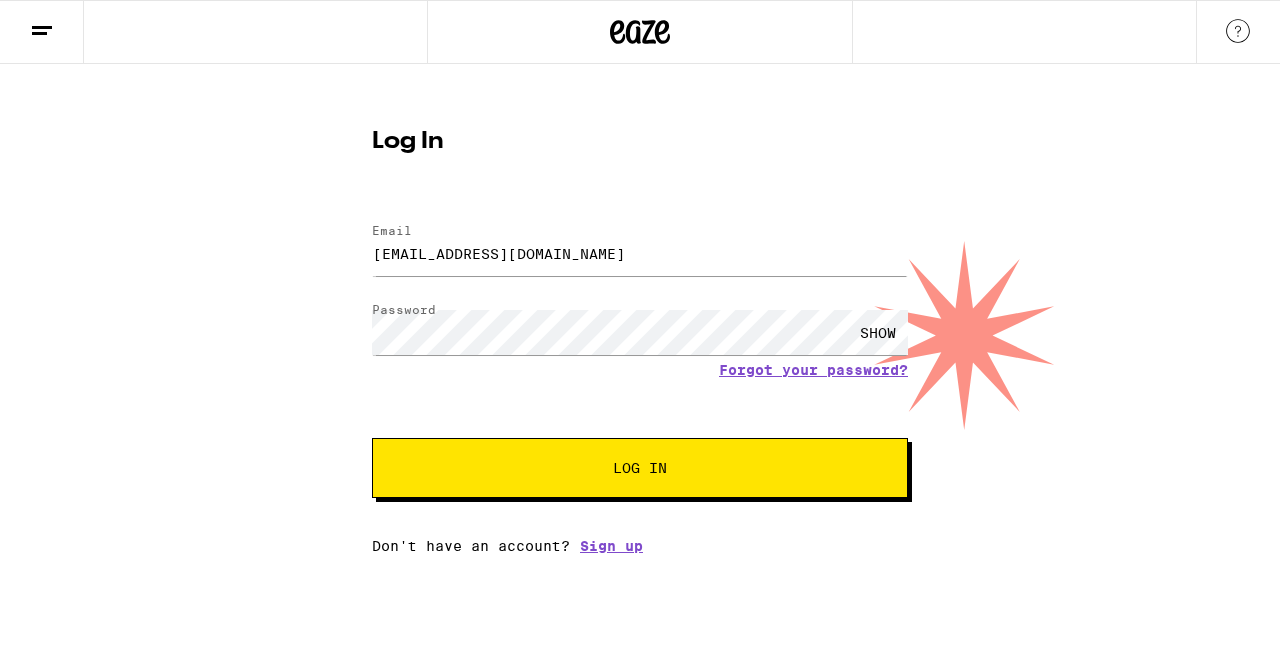click on "Email Email [EMAIL_ADDRESS][DOMAIN_NAME] Password Password SHOW Forgot your password? Log In Don't have an account? Sign up" at bounding box center (640, 379) 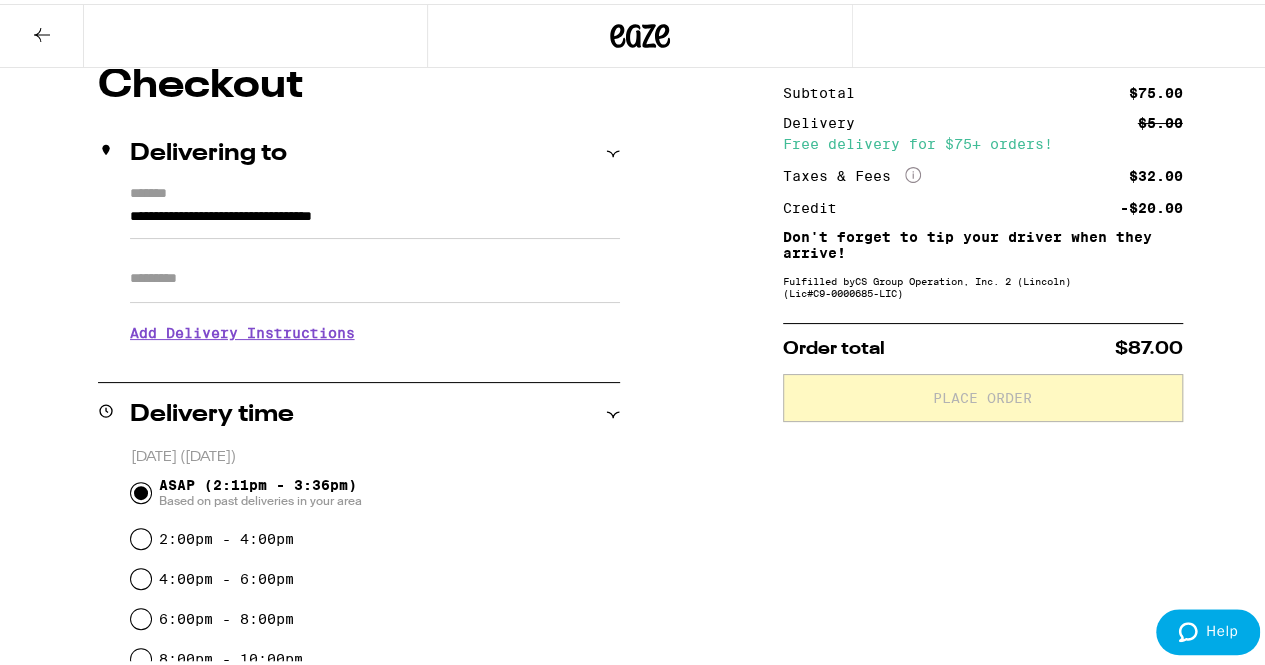 scroll, scrollTop: 0, scrollLeft: 0, axis: both 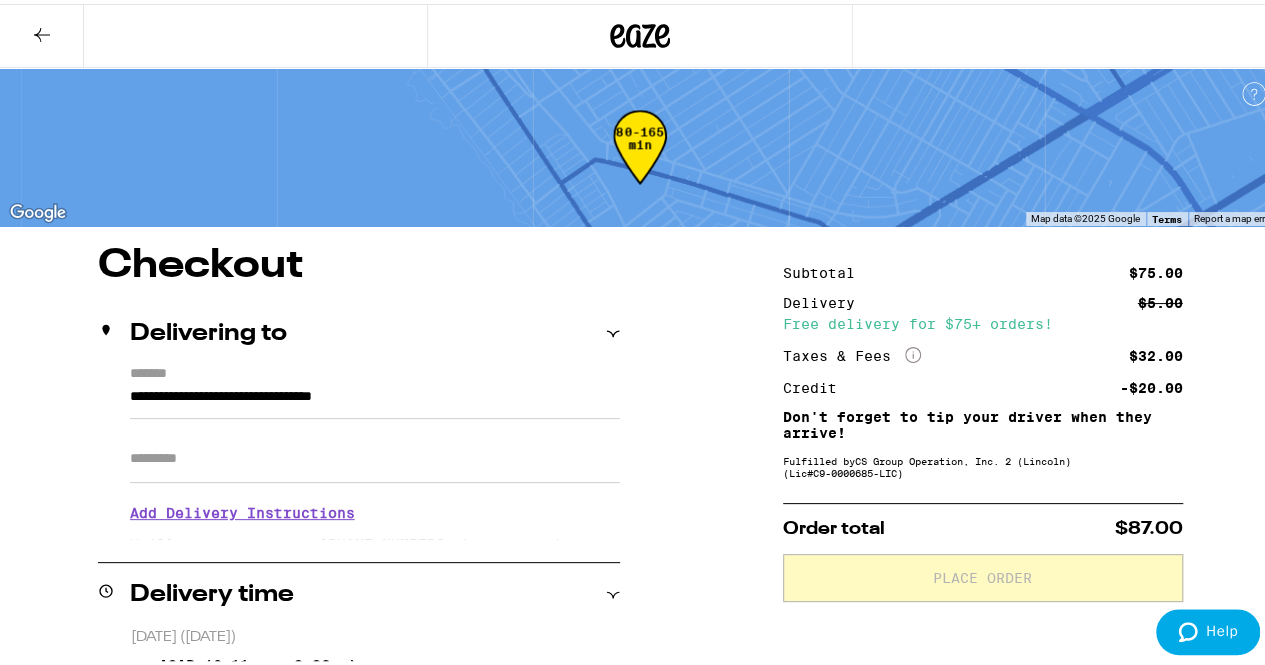click on "Apt/Suite" at bounding box center (375, 455) 